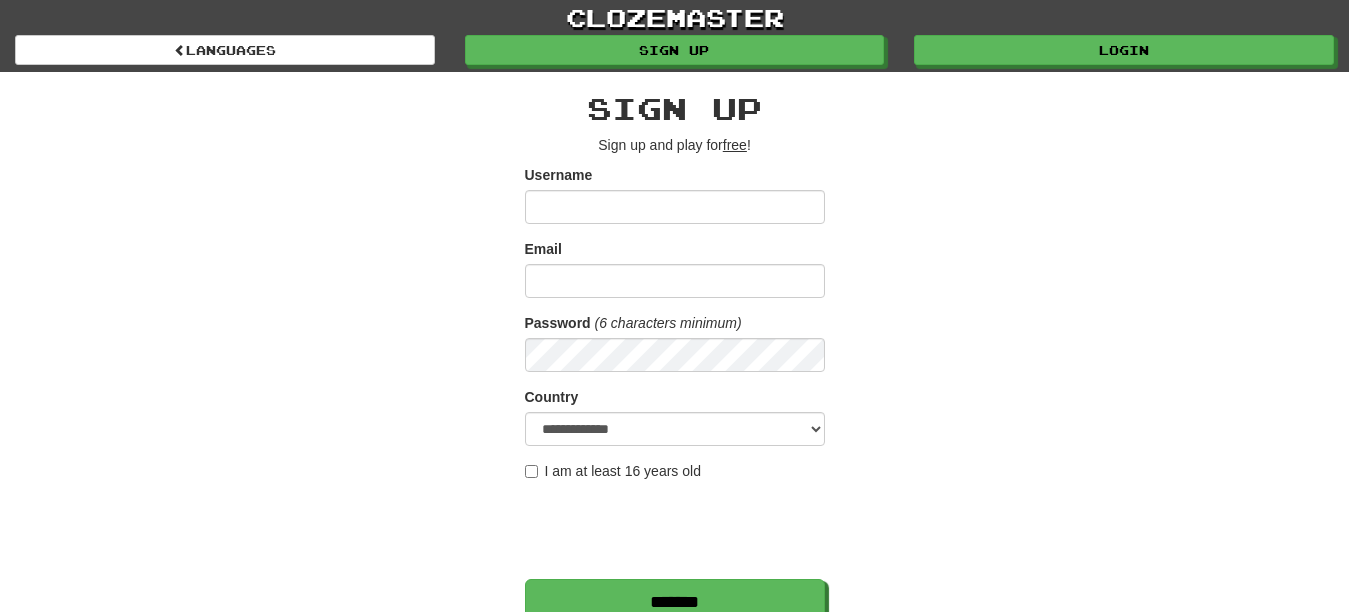scroll, scrollTop: 0, scrollLeft: 0, axis: both 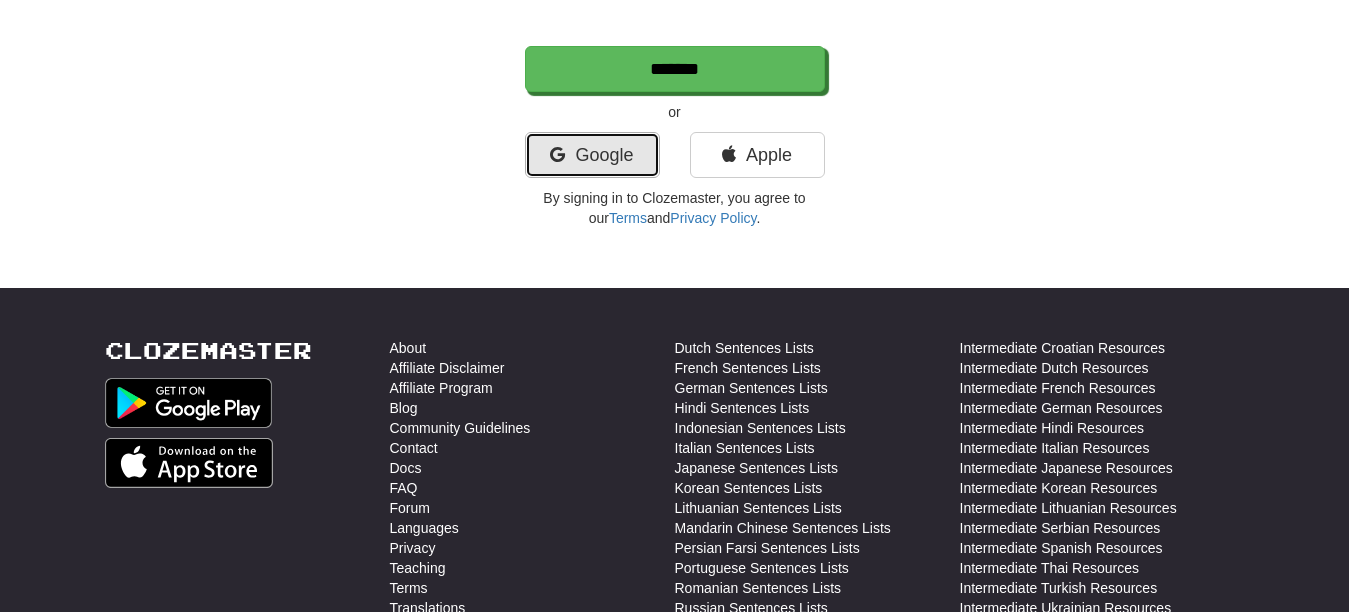click on "Google" at bounding box center [592, 155] 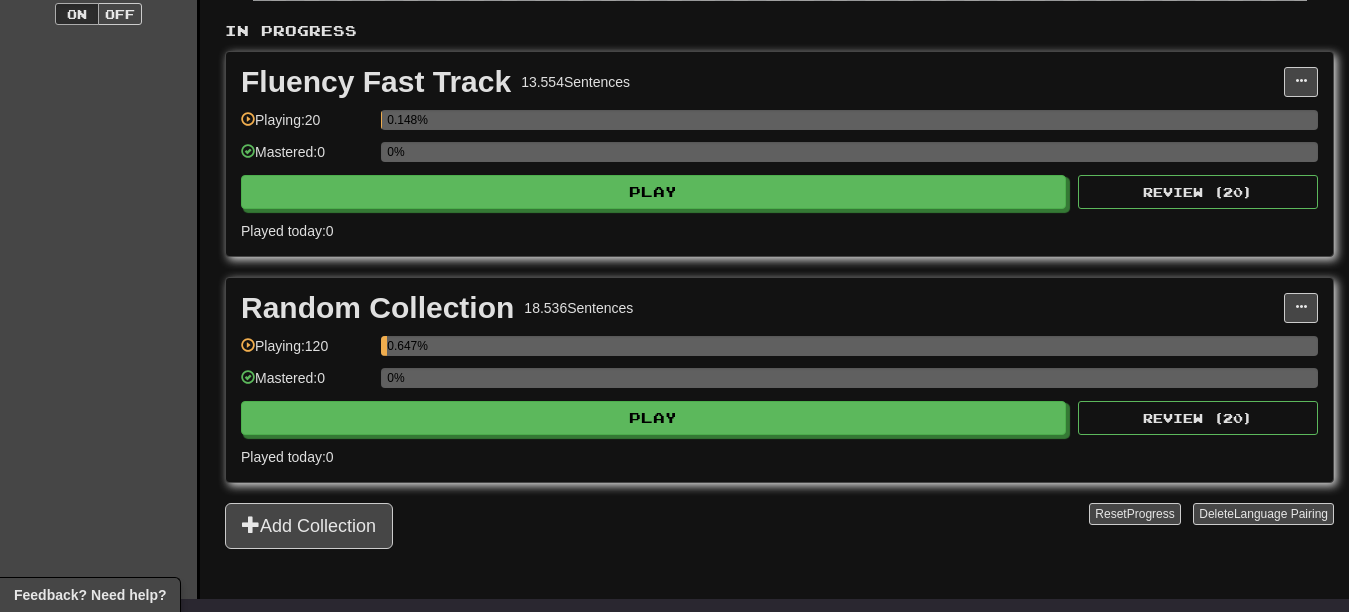 scroll, scrollTop: 396, scrollLeft: 0, axis: vertical 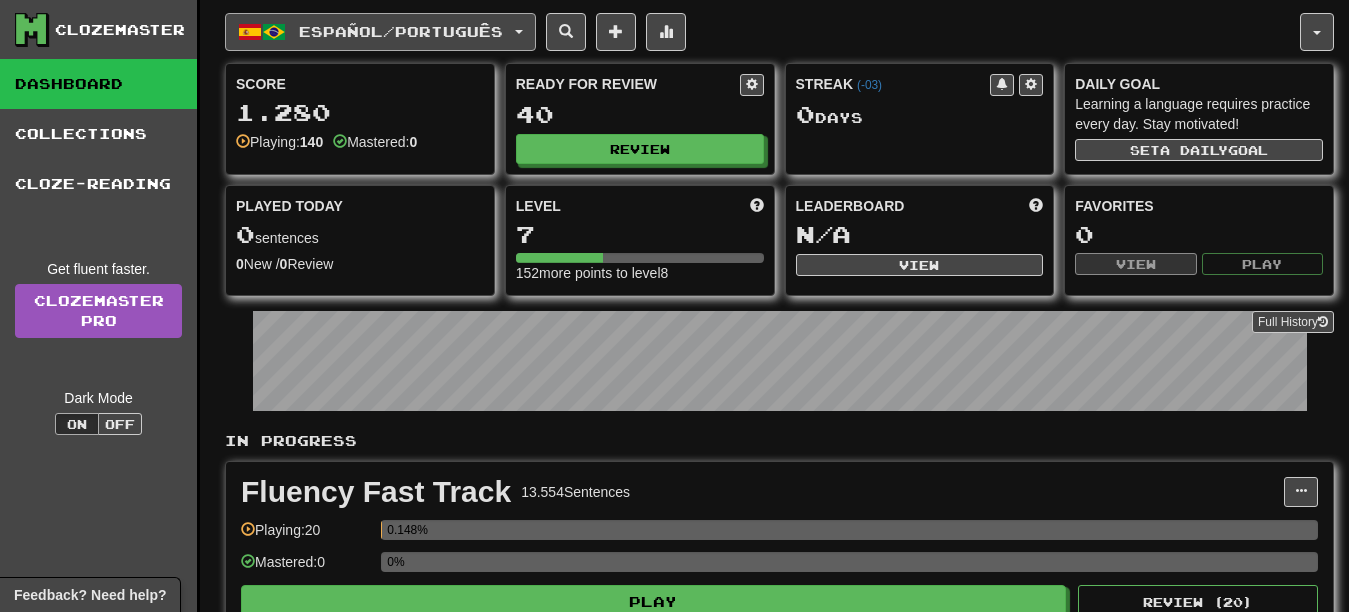 click on "Español  /  Português" at bounding box center (380, 32) 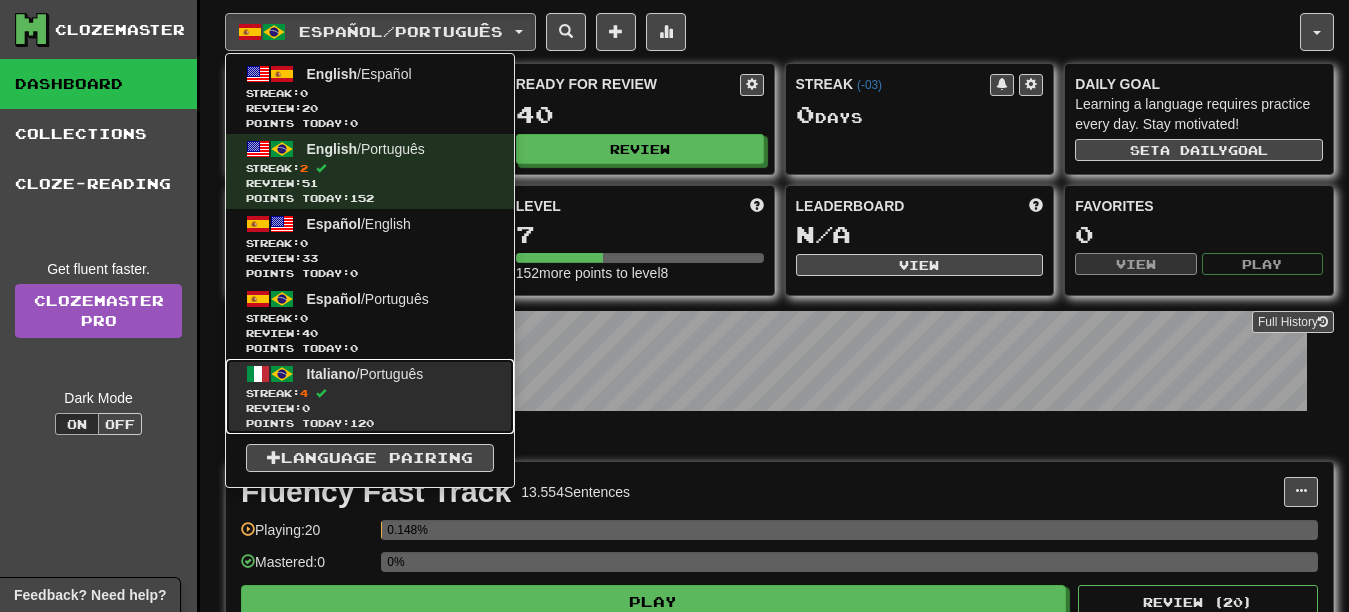 click on "Italiano  /  Português Streak:  4   Review:  0 Points today:  120" at bounding box center [370, 396] 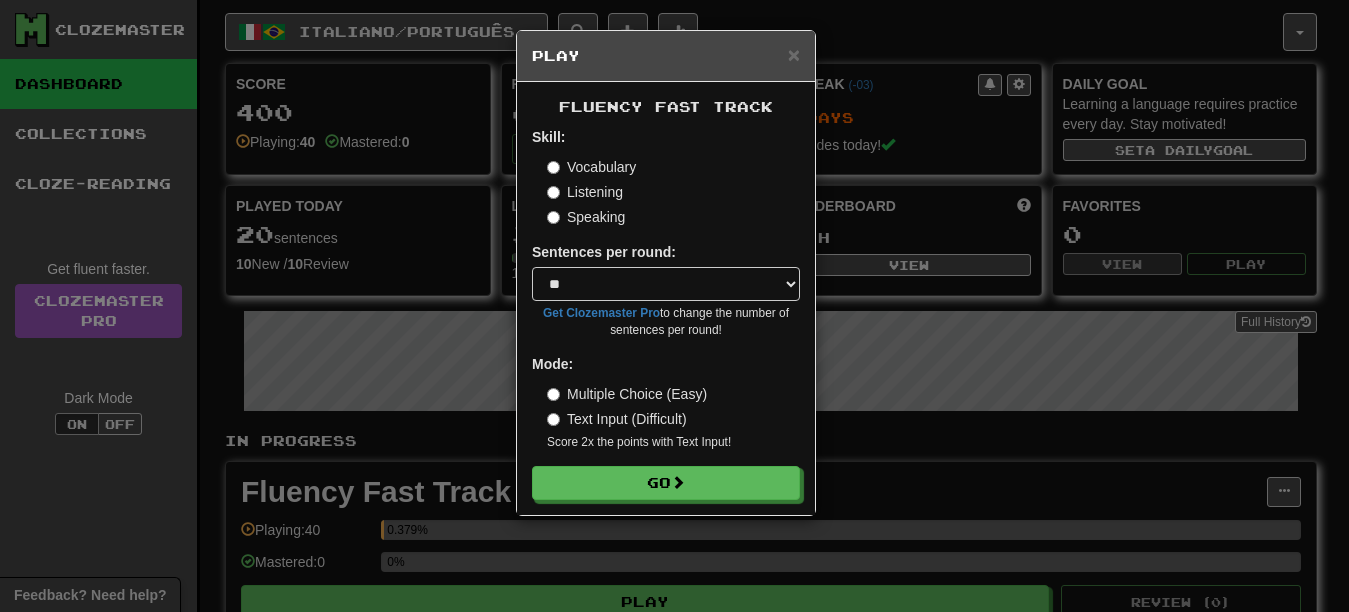select on "**" 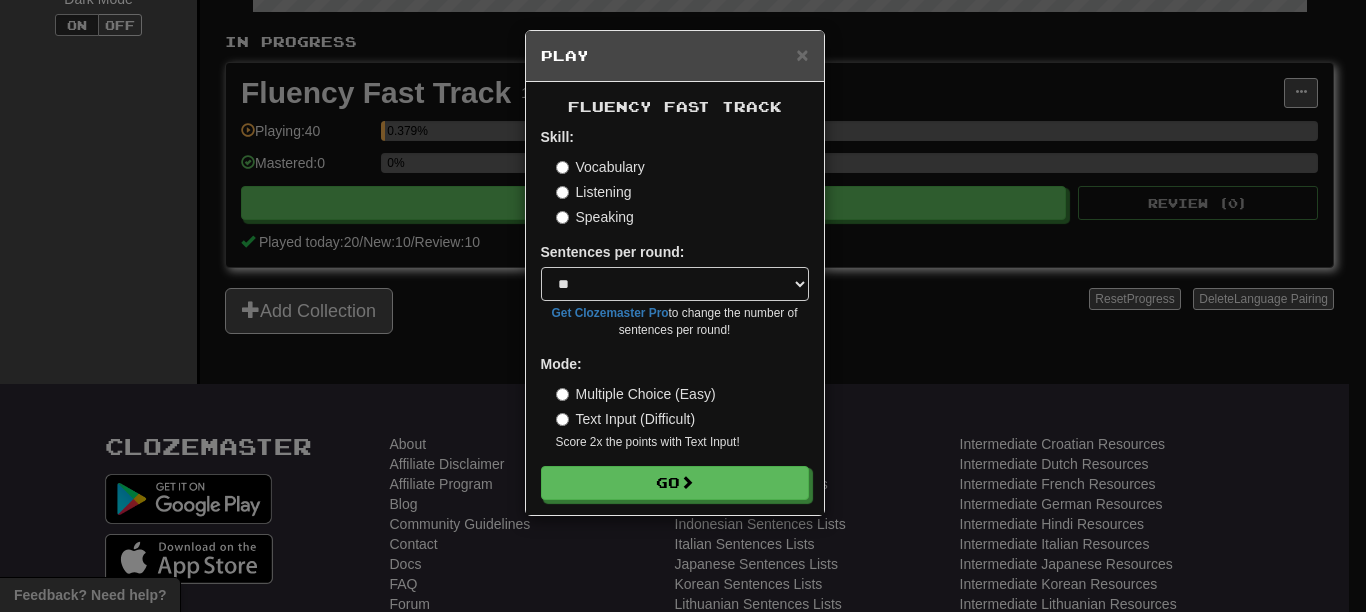 scroll, scrollTop: 399, scrollLeft: 0, axis: vertical 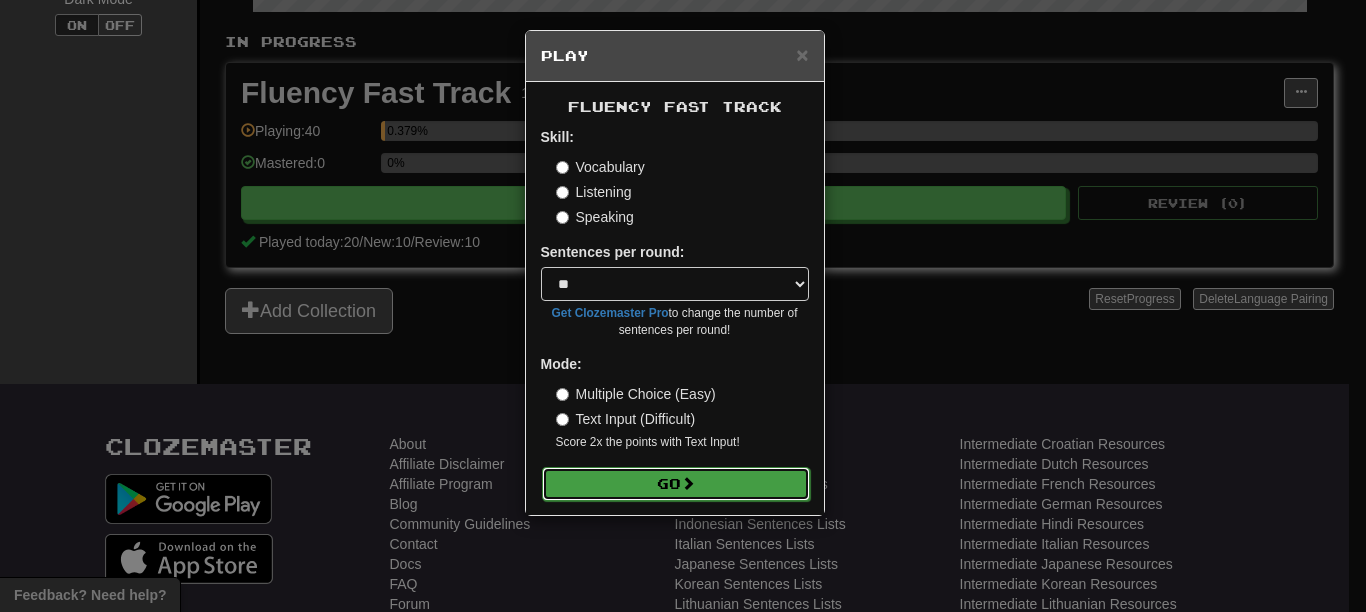click at bounding box center (688, 483) 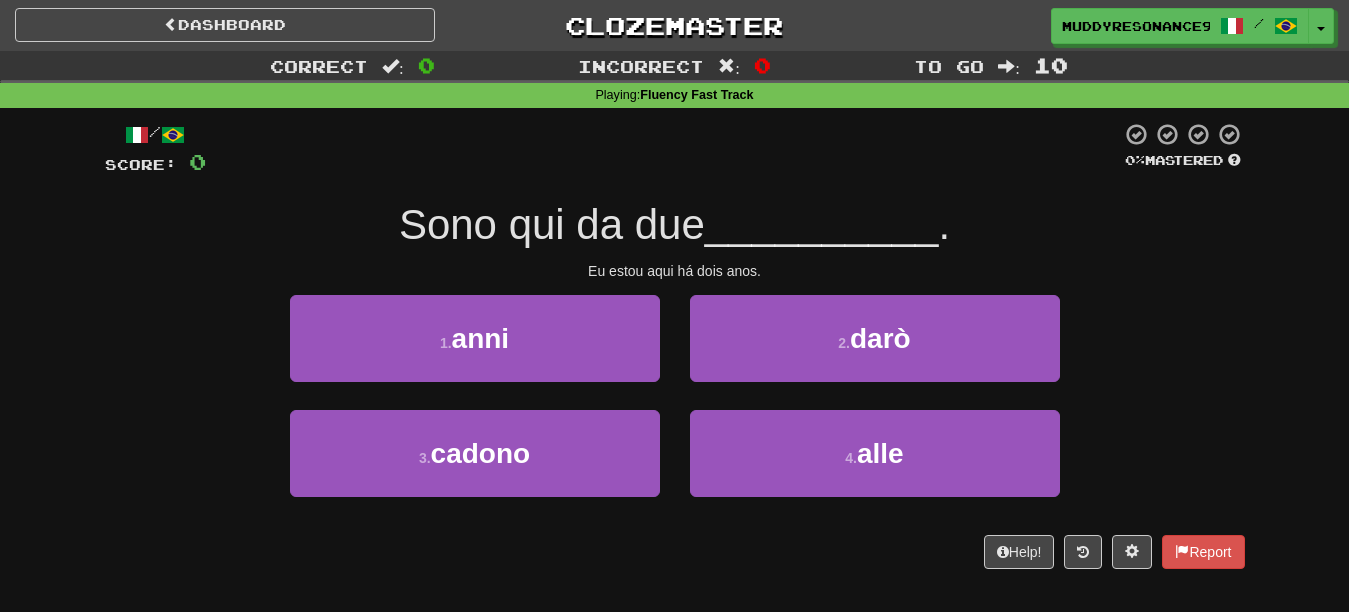 scroll, scrollTop: 0, scrollLeft: 0, axis: both 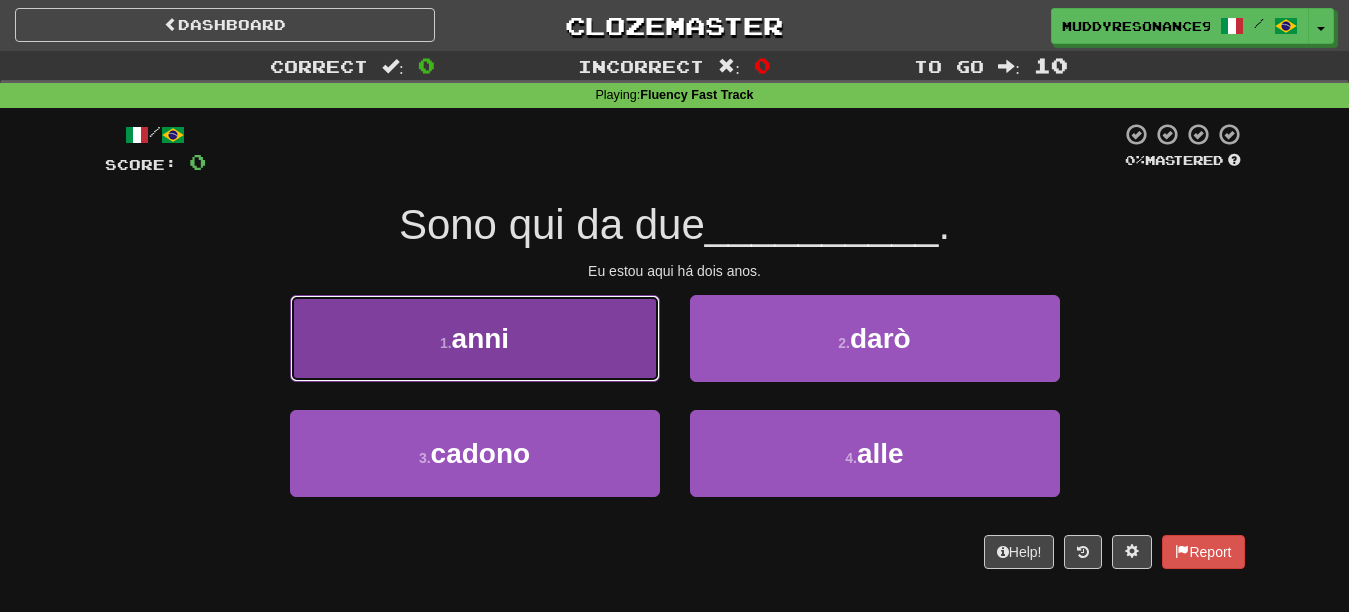 click on "1 .  anni" at bounding box center [475, 338] 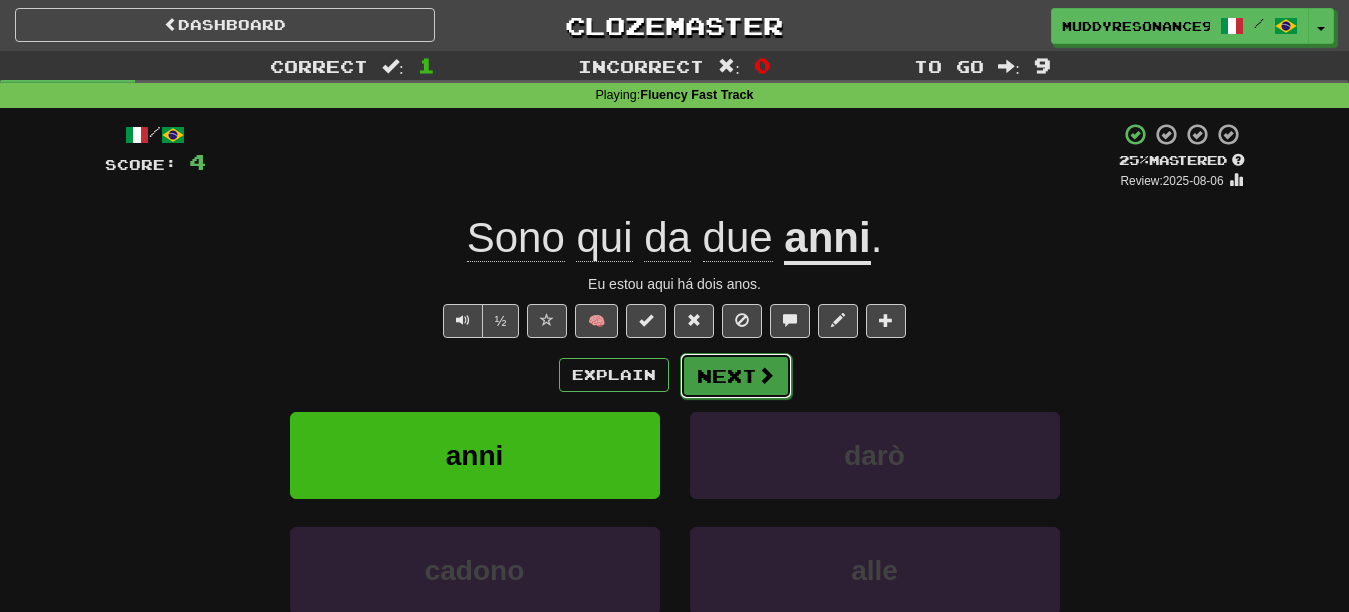 click on "Next" at bounding box center (736, 376) 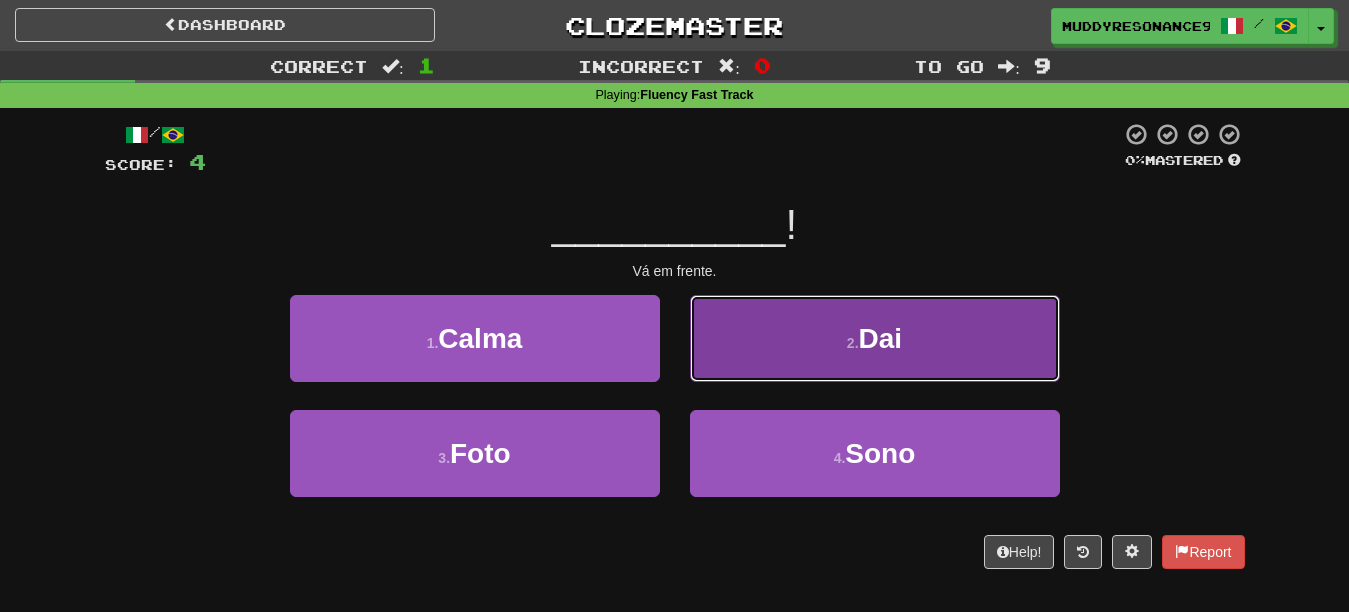 click on "2 . Dai" at bounding box center (875, 338) 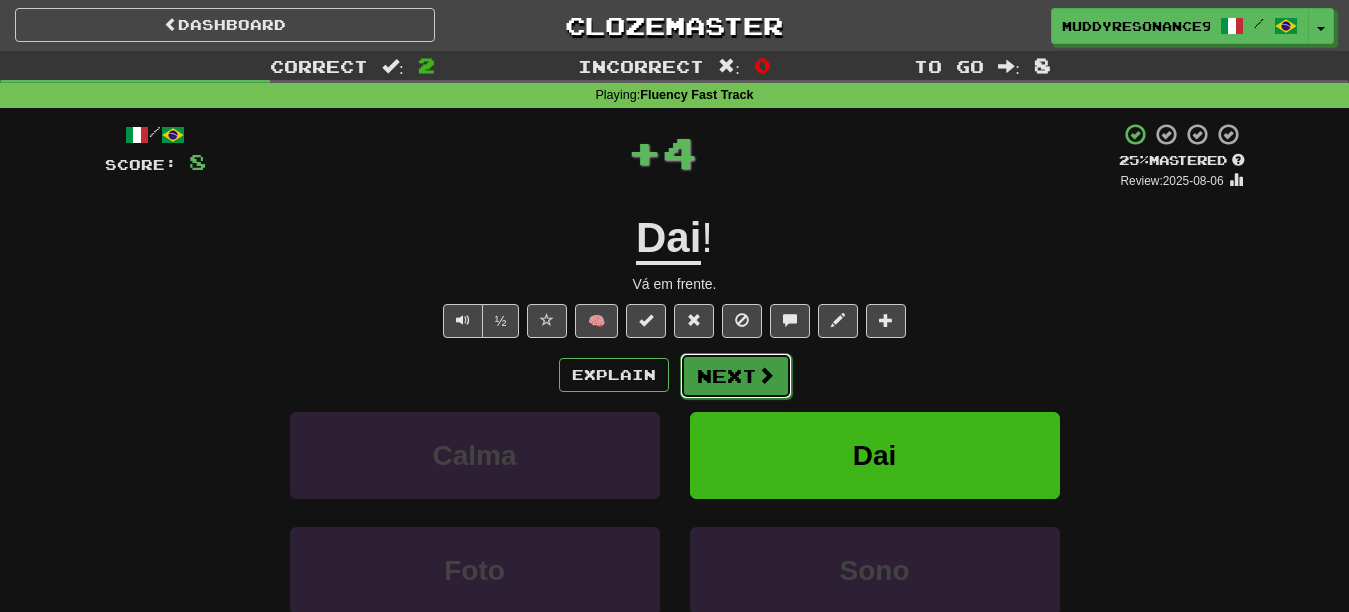 click on "Next" at bounding box center [736, 376] 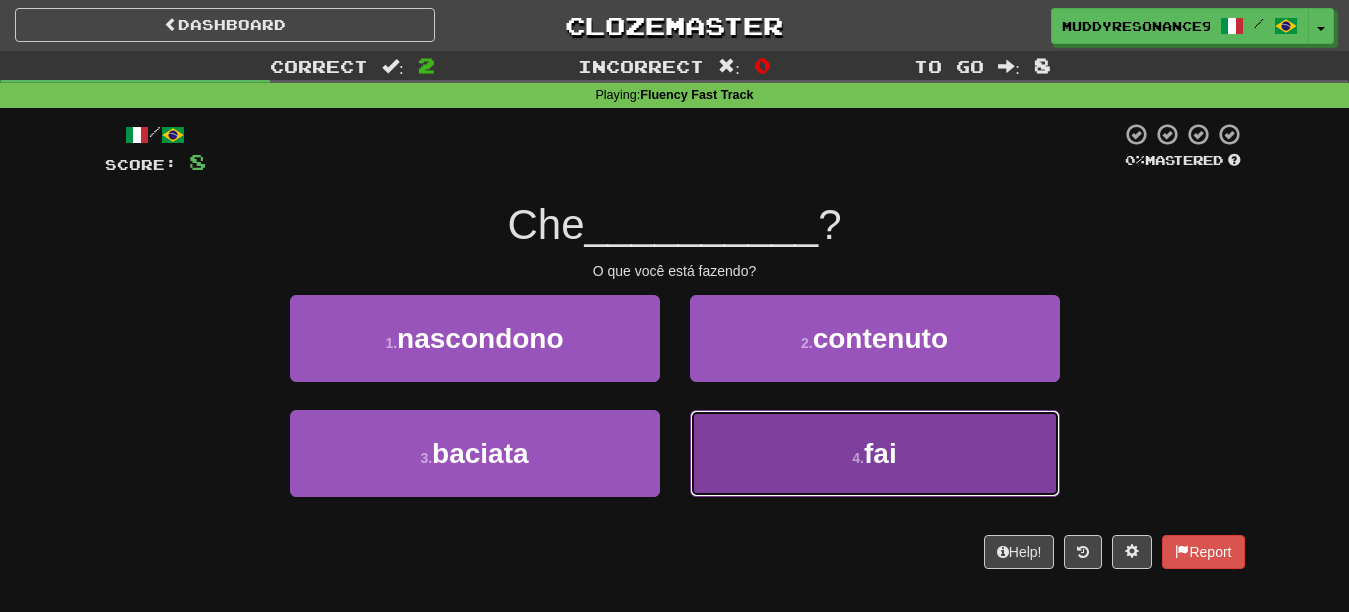 click on "4 . fai" at bounding box center [875, 453] 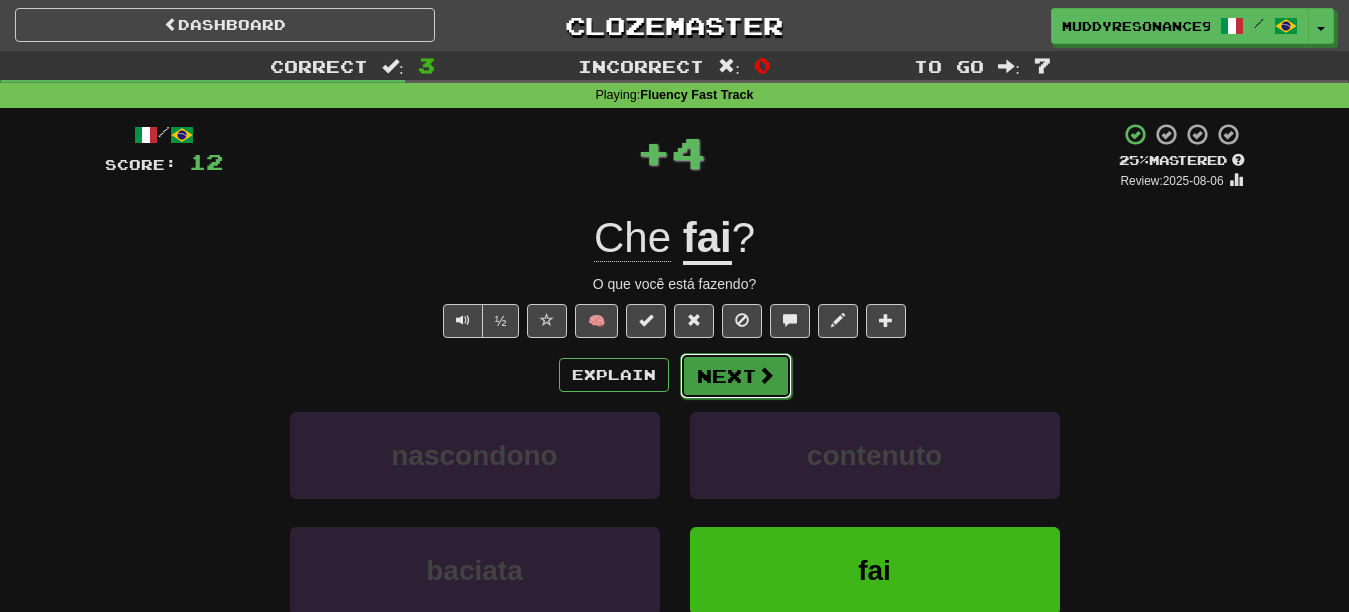 click on "Next" at bounding box center [736, 376] 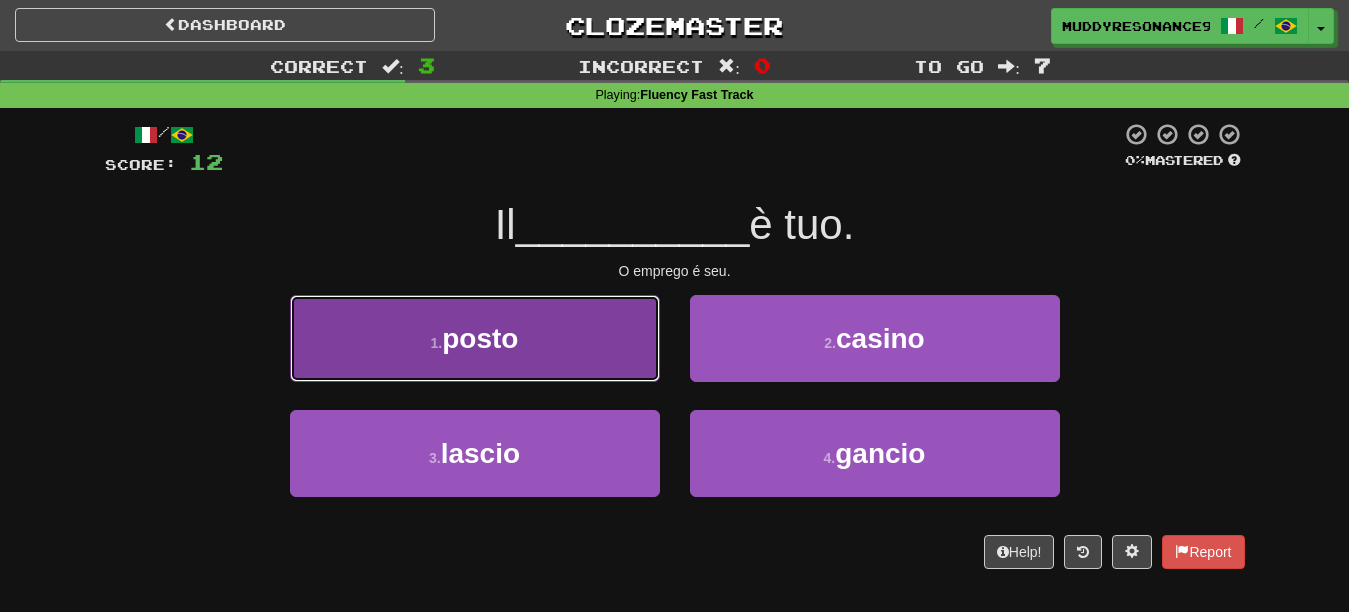 click on "1 .  posto" at bounding box center [475, 338] 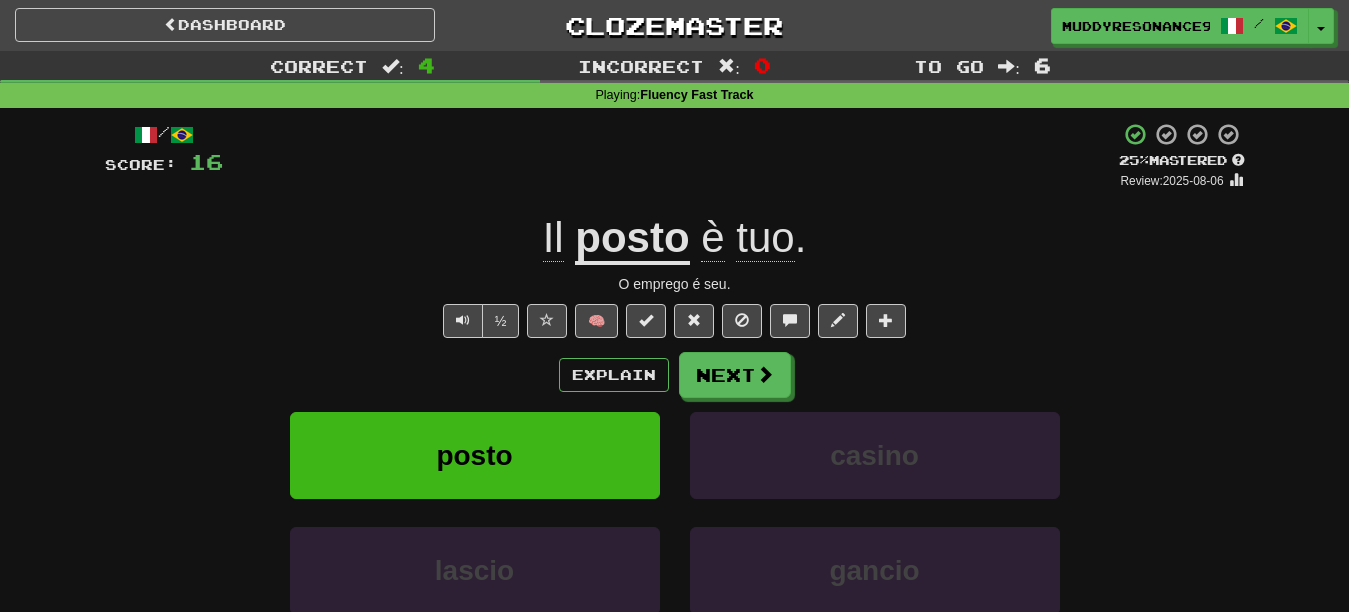 click on "/  Score:   16 + 4 25 %  Mastered Review:  2025-08-06 Il   posto   è   tuo . O emprego é seu. ½ 🧠 Explain Next posto casino lascio gancio Learn more: posto casino lascio gancio  Help!  Report Sentence Source" at bounding box center [675, 435] 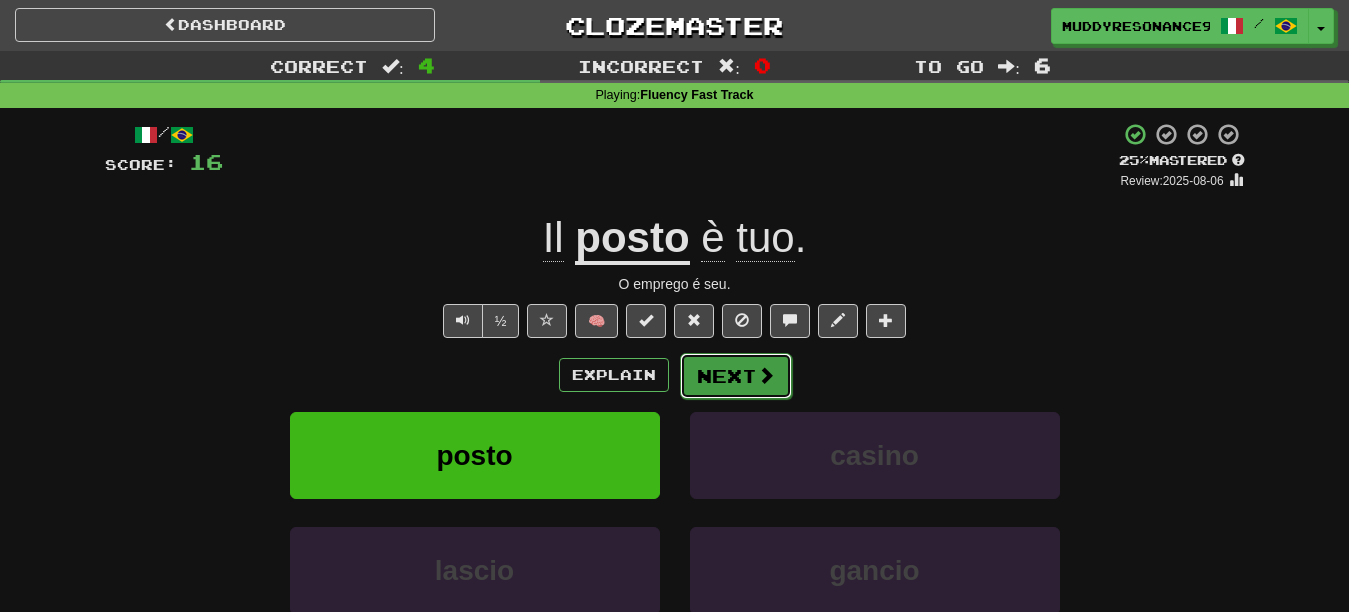 click on "Next" at bounding box center (736, 376) 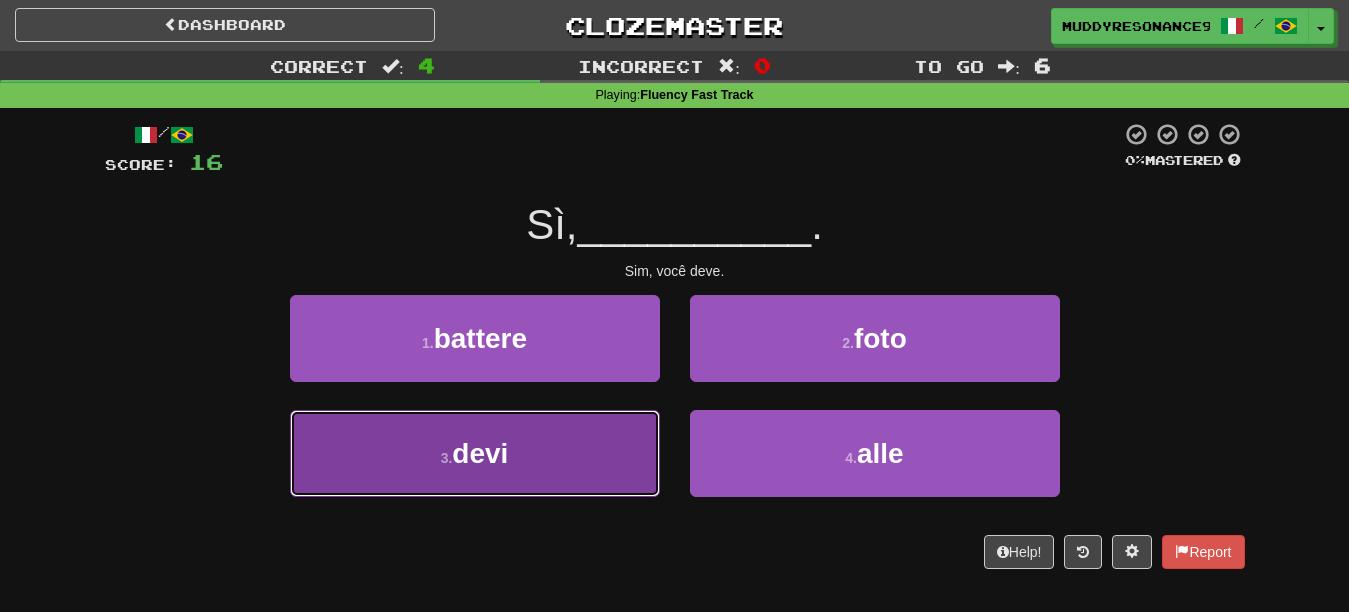 click on "3 . devi" at bounding box center [475, 453] 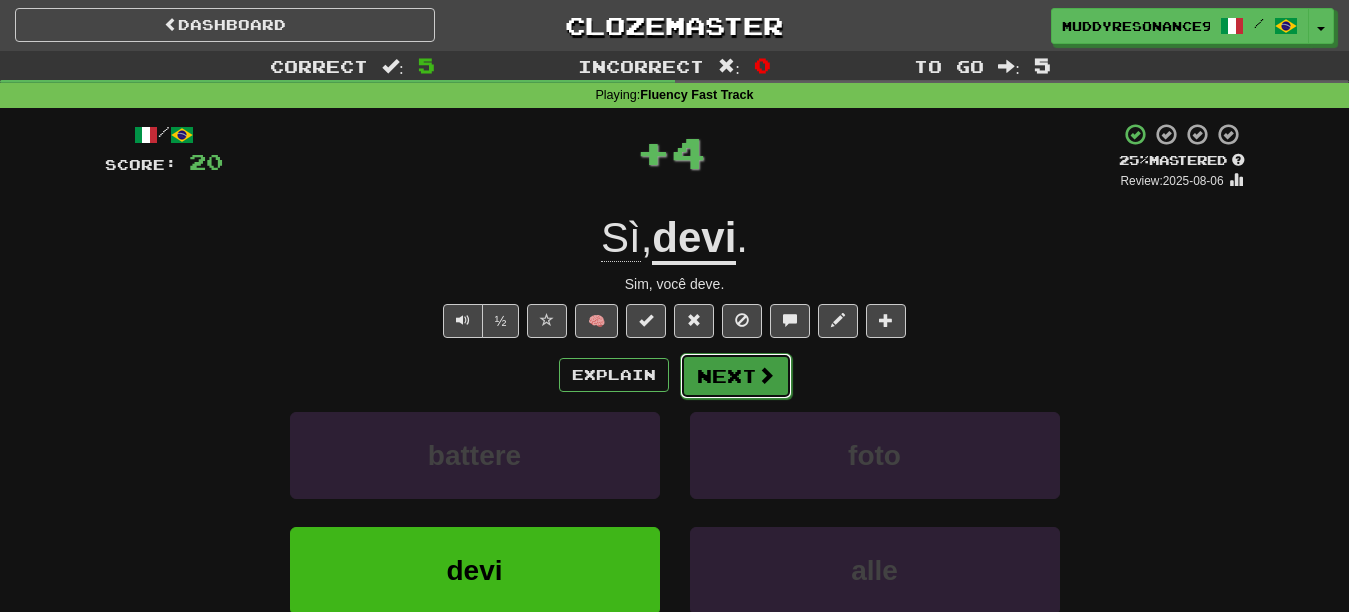 click at bounding box center [766, 375] 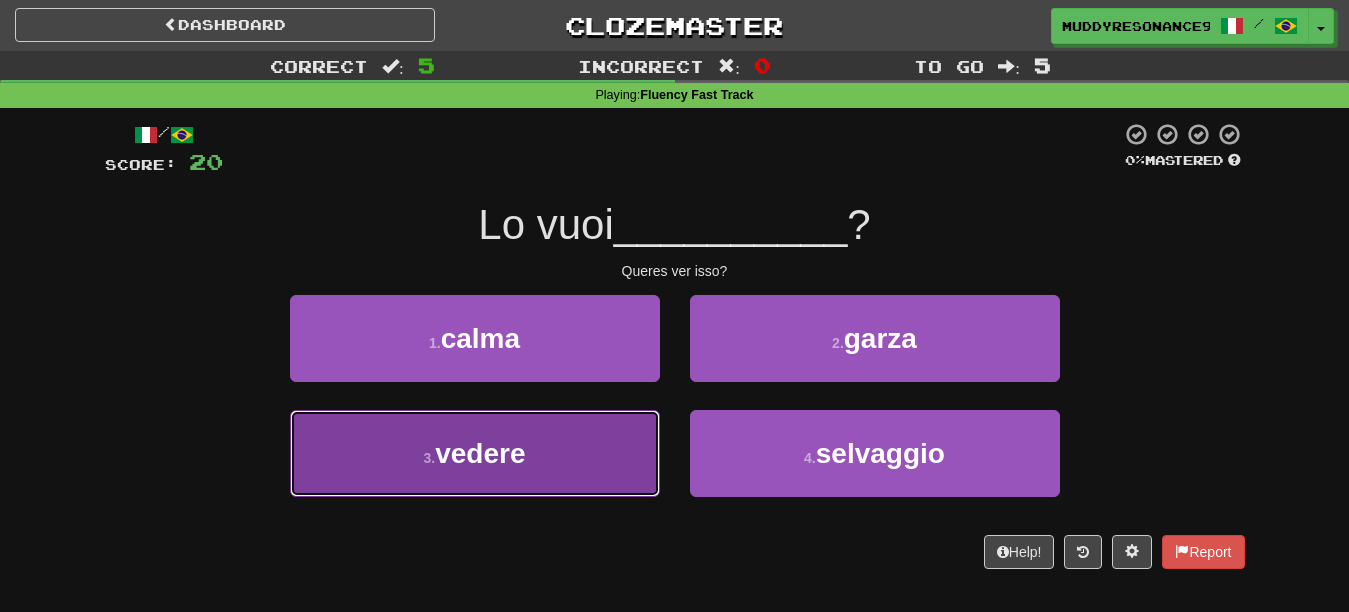 click on "3 .  vedere" at bounding box center (475, 453) 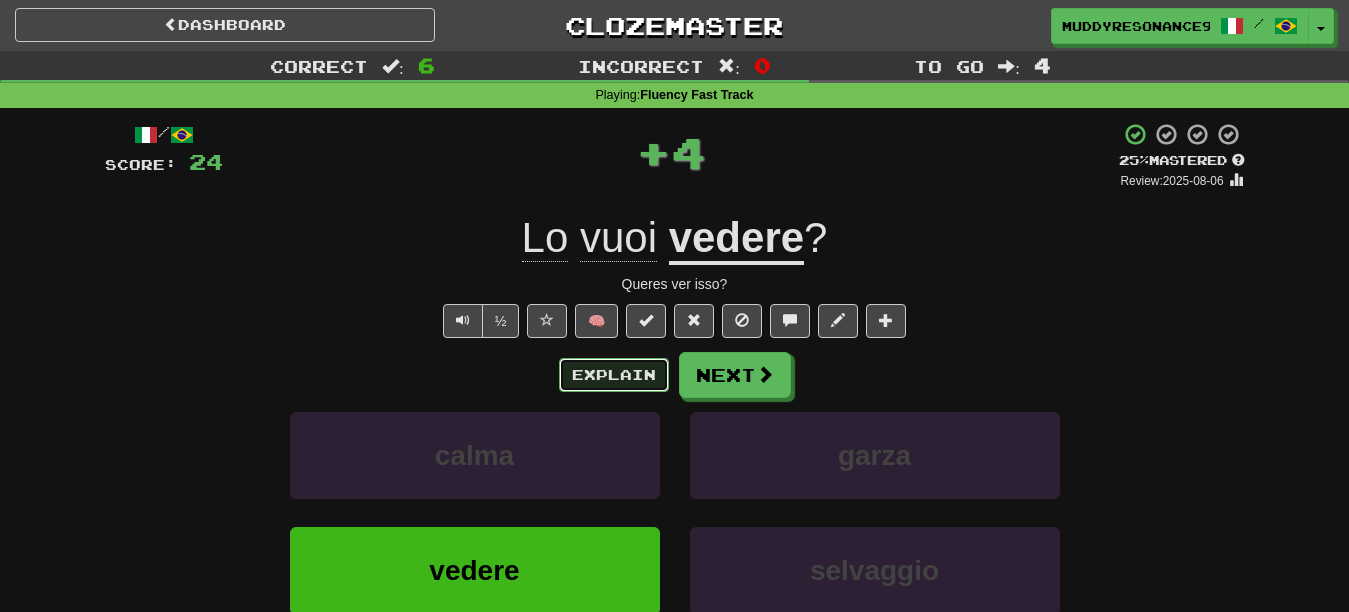 click on "Explain" at bounding box center (614, 375) 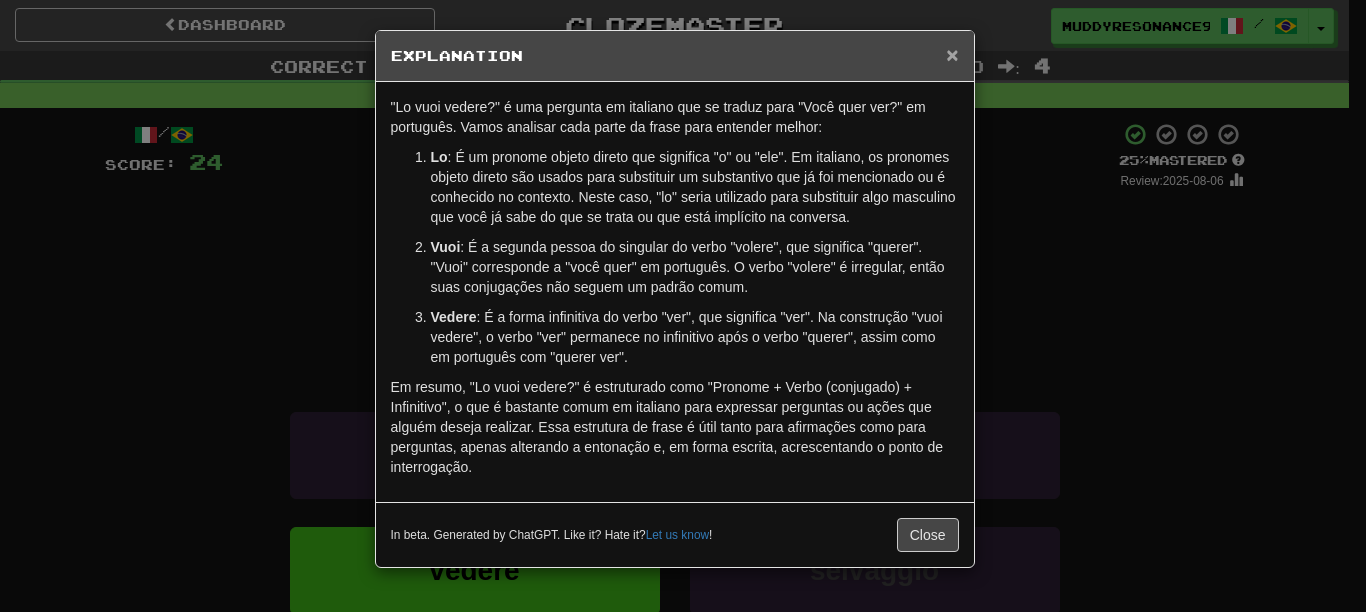 click on "×" at bounding box center (952, 54) 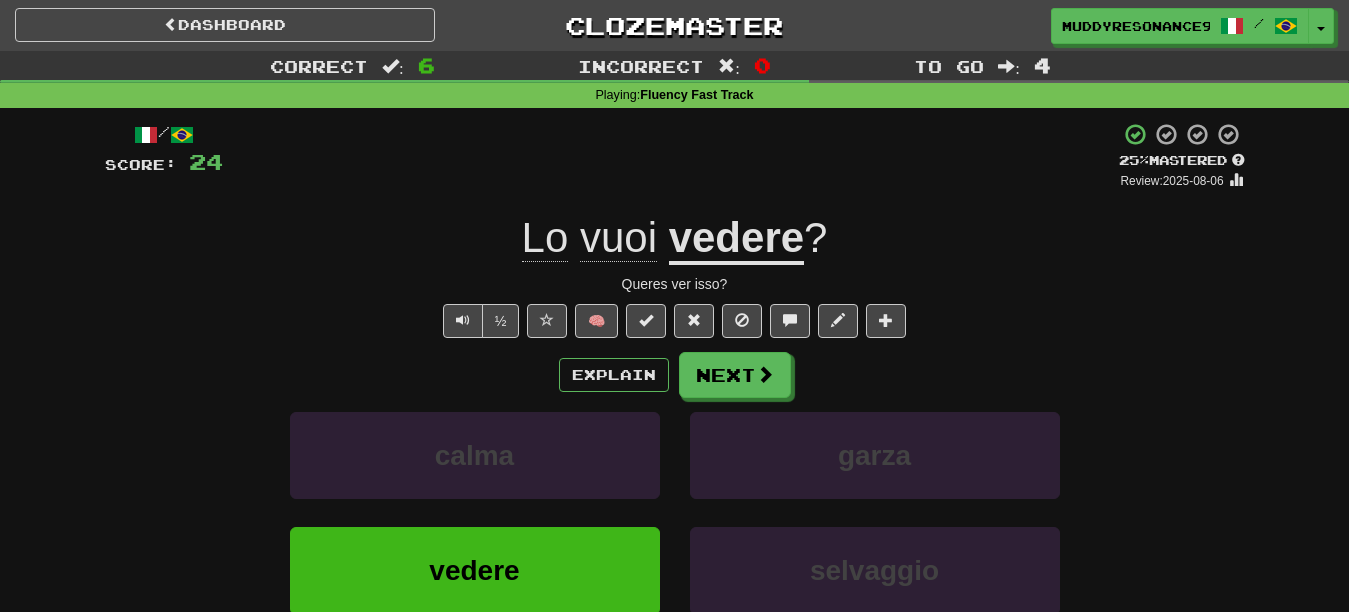 click on "vuoi" 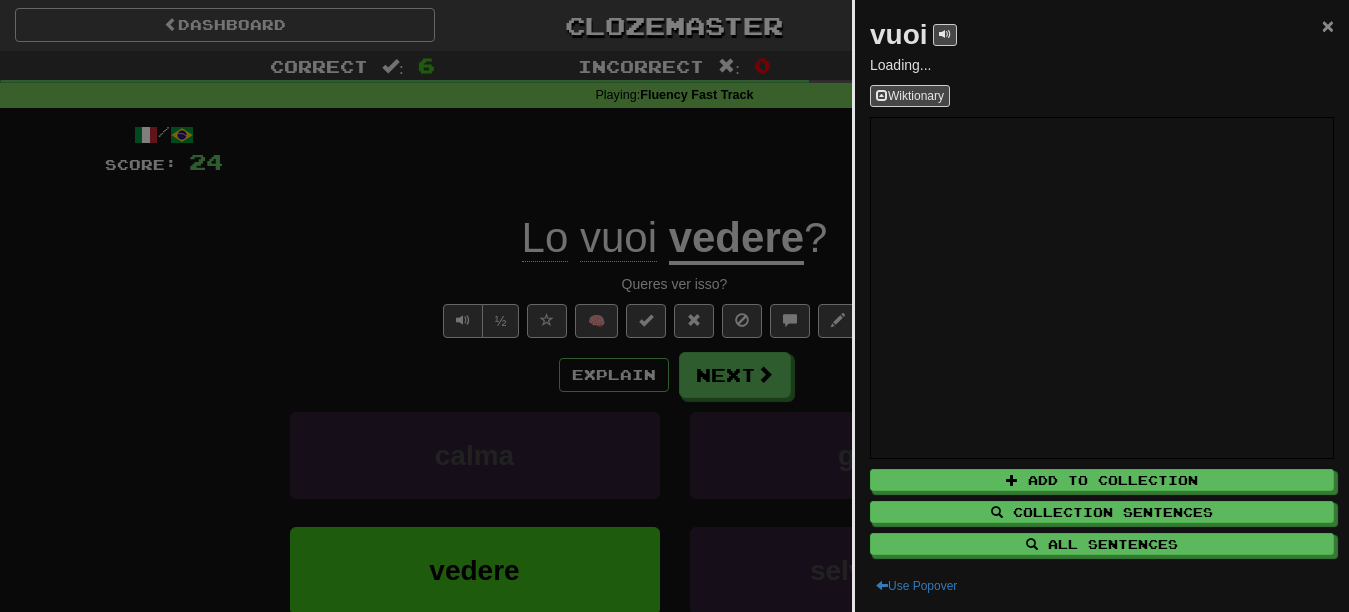 click on "×" at bounding box center [1328, 25] 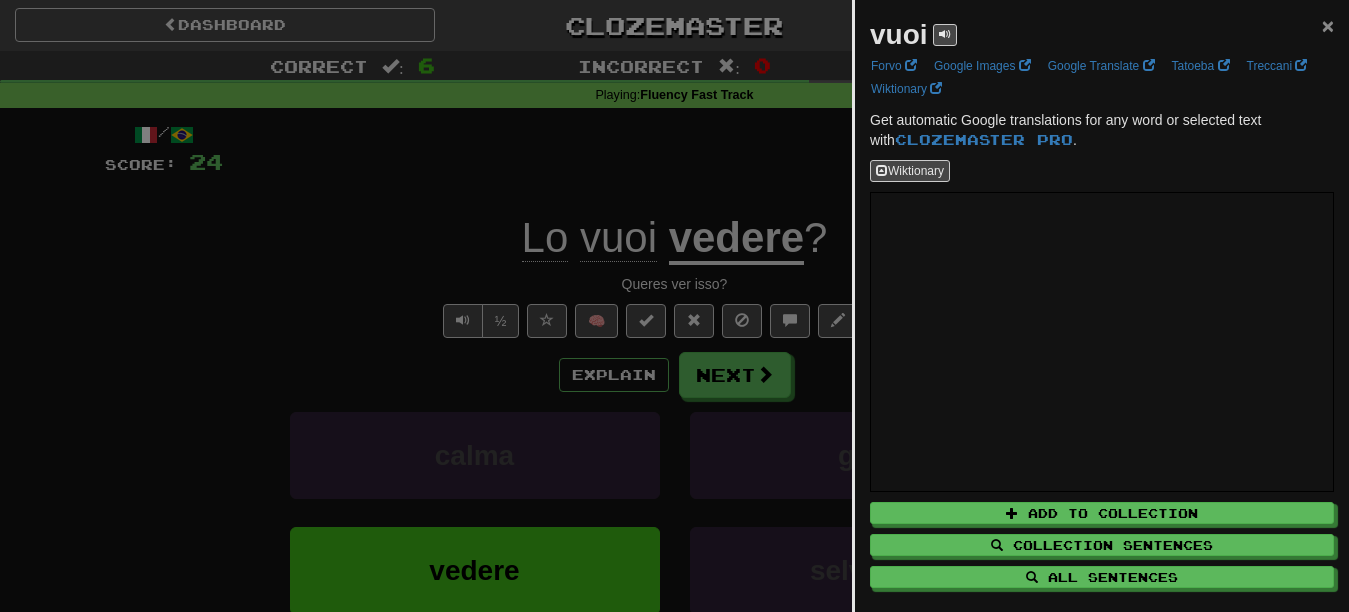 click on "×" at bounding box center (1328, 25) 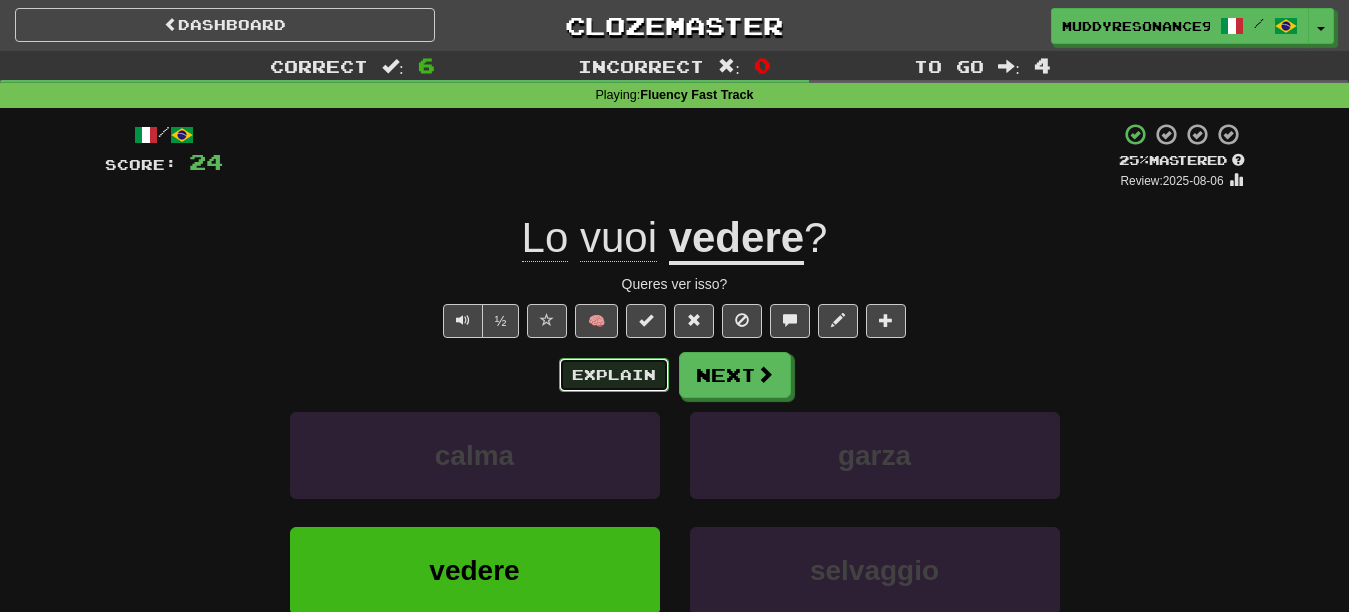 click on "Explain" at bounding box center (614, 375) 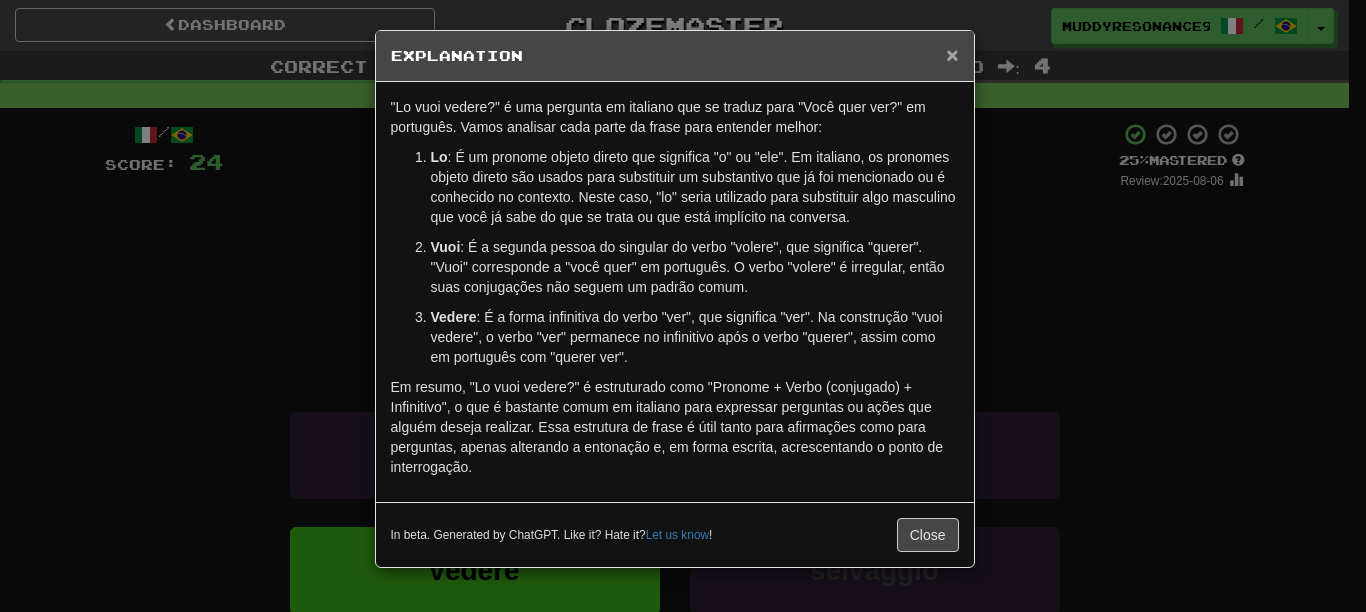 click on "×" at bounding box center (952, 54) 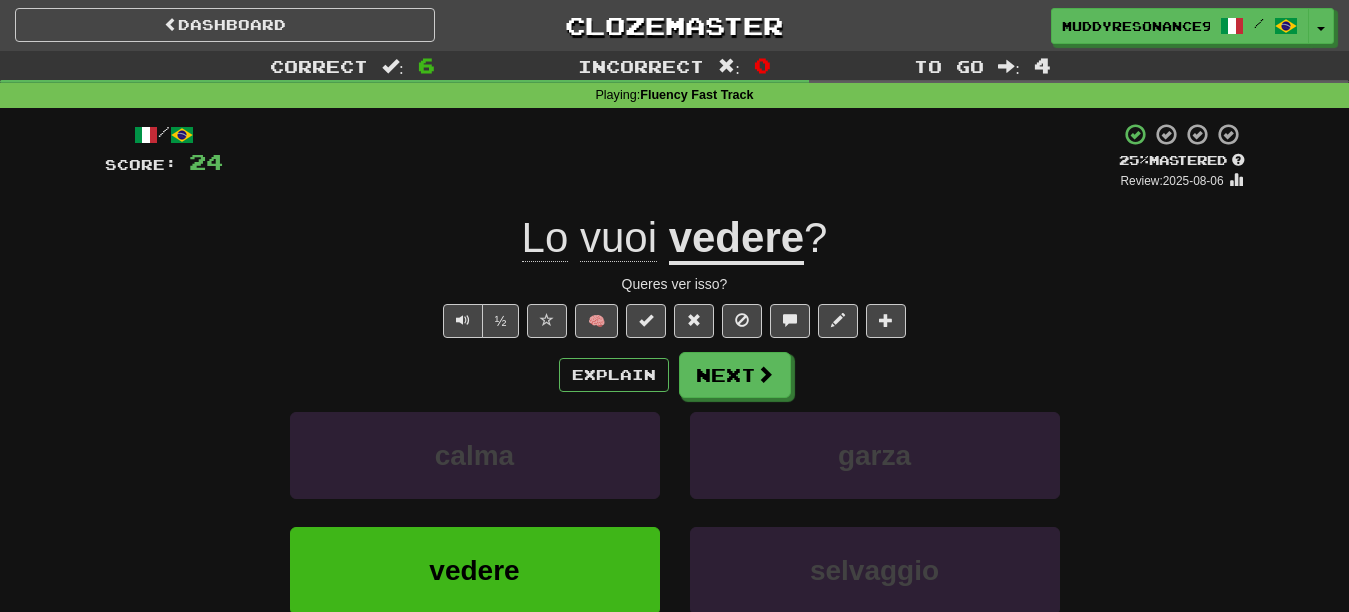 click on "Lo" 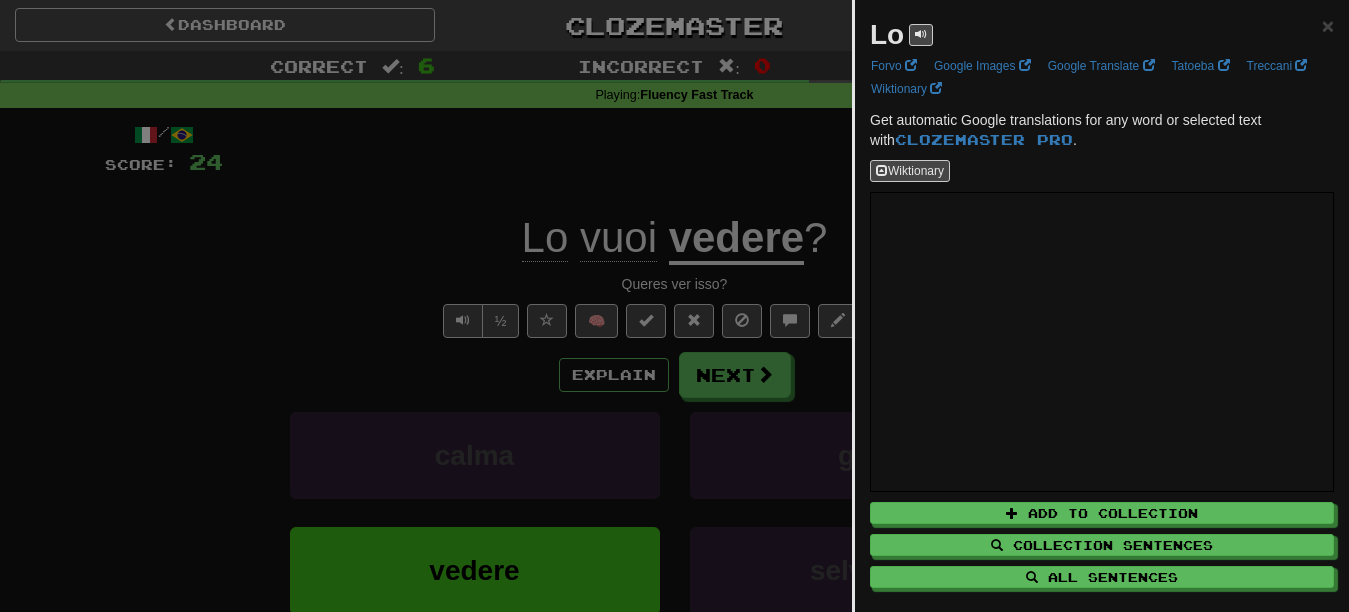 click on "Lo × Forvo   Google Images   Google Translate   Tatoeba   Treccani   Wiktionary   Get automatic Google translations for any word or selected text with  Clozemaster Pro .  Wiktionary   Add to Collection   Collection Sentences   All Sentences  Use Popover" at bounding box center [1102, 322] 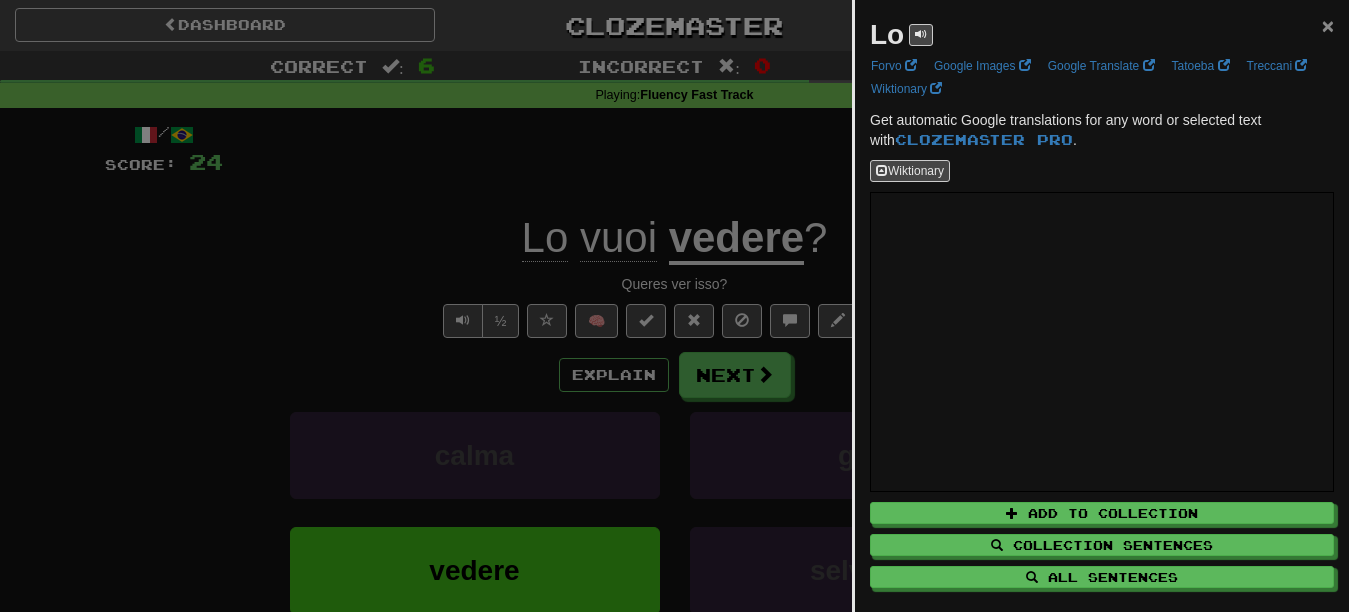 click on "×" at bounding box center [1328, 25] 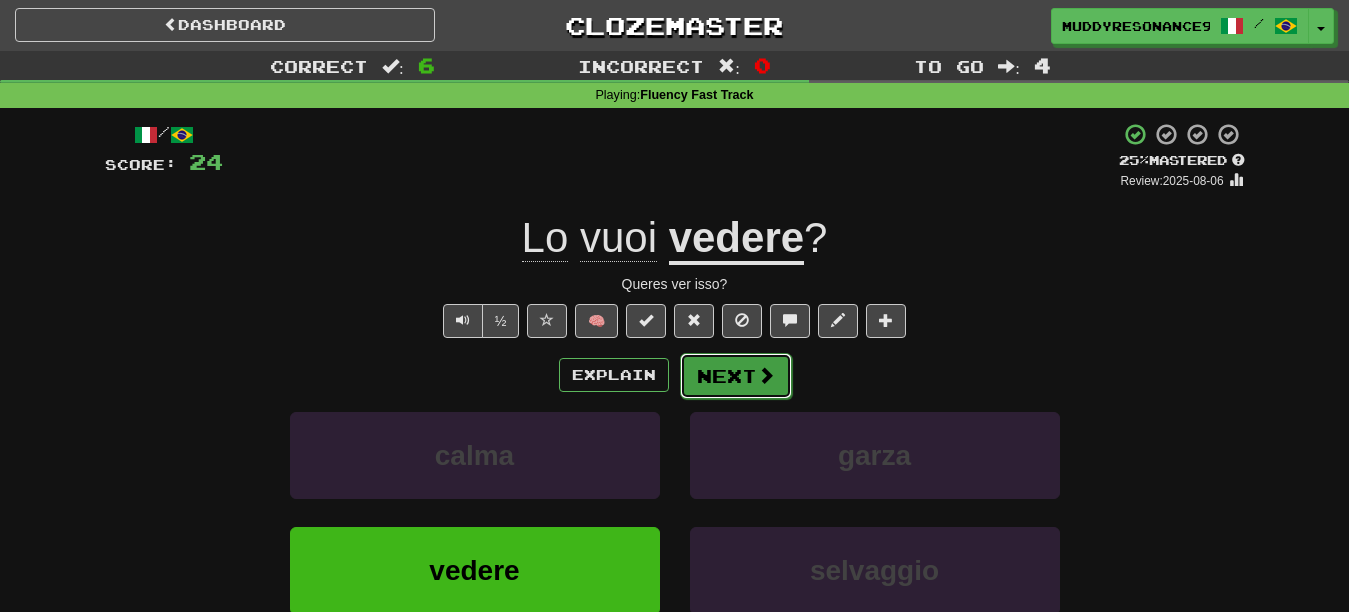click on "Next" at bounding box center [736, 376] 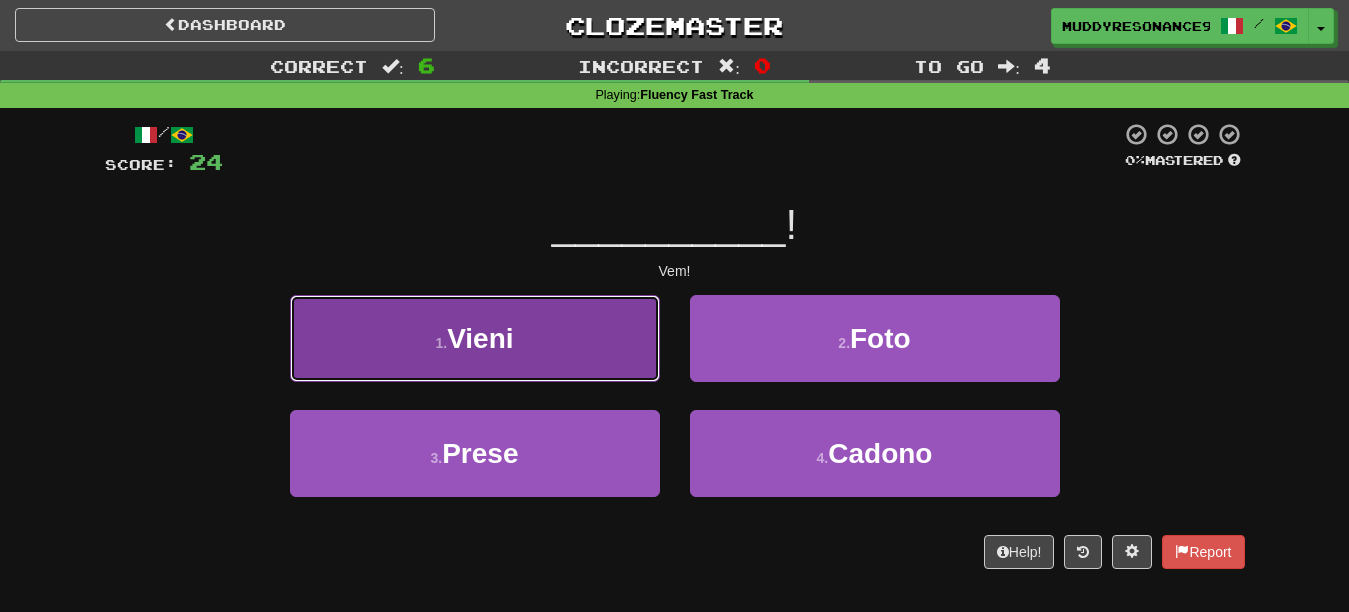 click on "1 . Vieni" at bounding box center (475, 338) 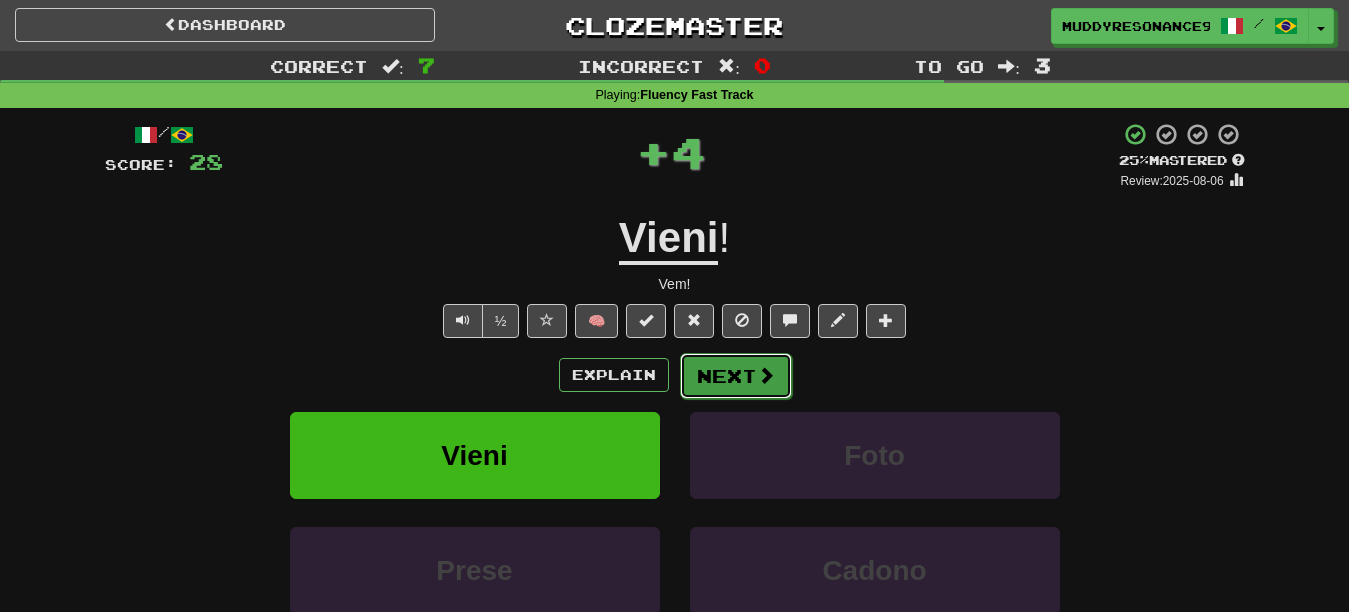 click on "Next" at bounding box center (736, 376) 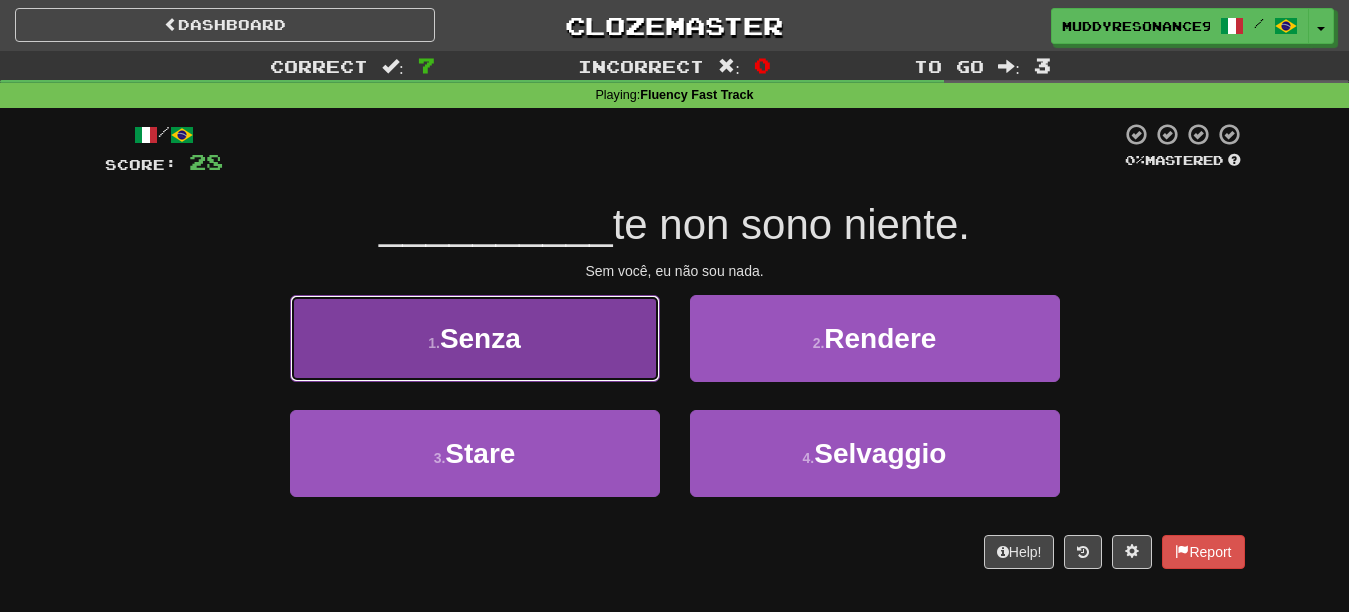 click on "1 . Senza" at bounding box center (475, 338) 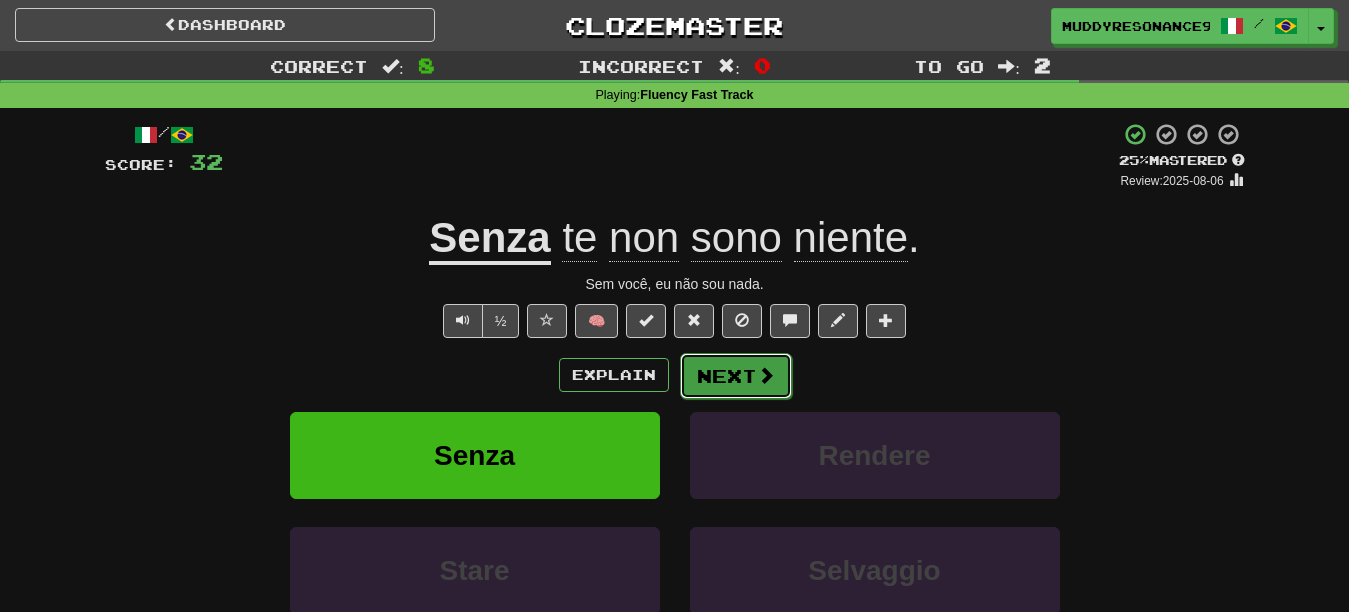 click at bounding box center (766, 375) 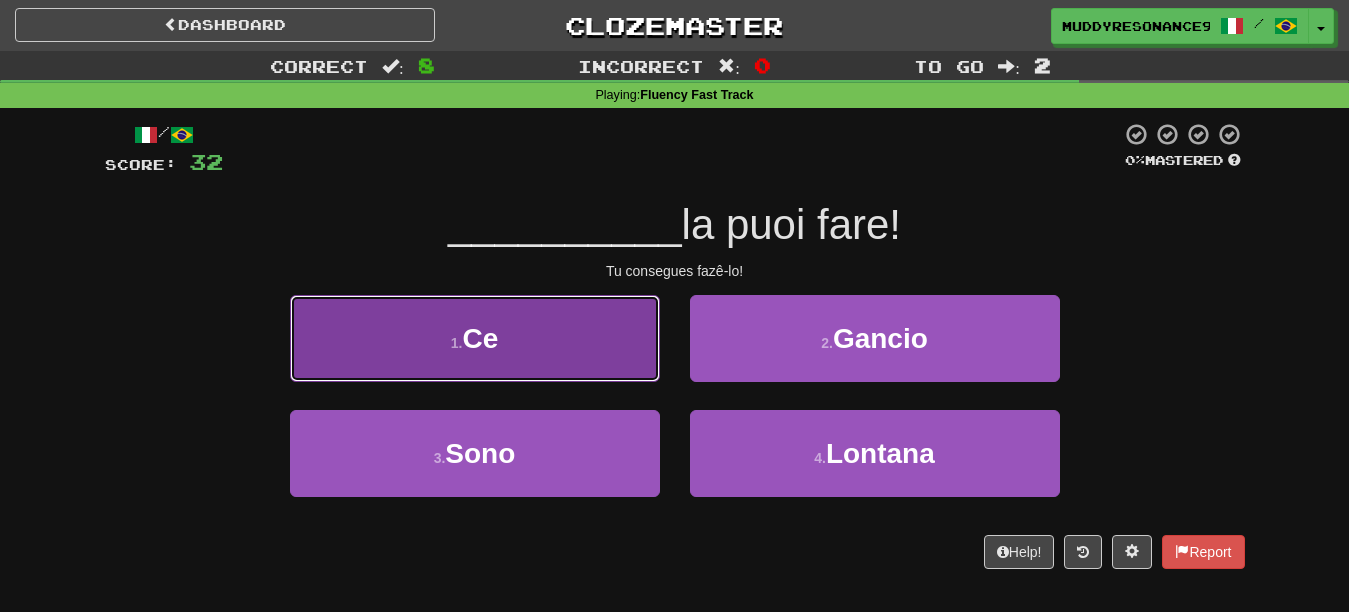 click on "1 . Ce" at bounding box center (475, 338) 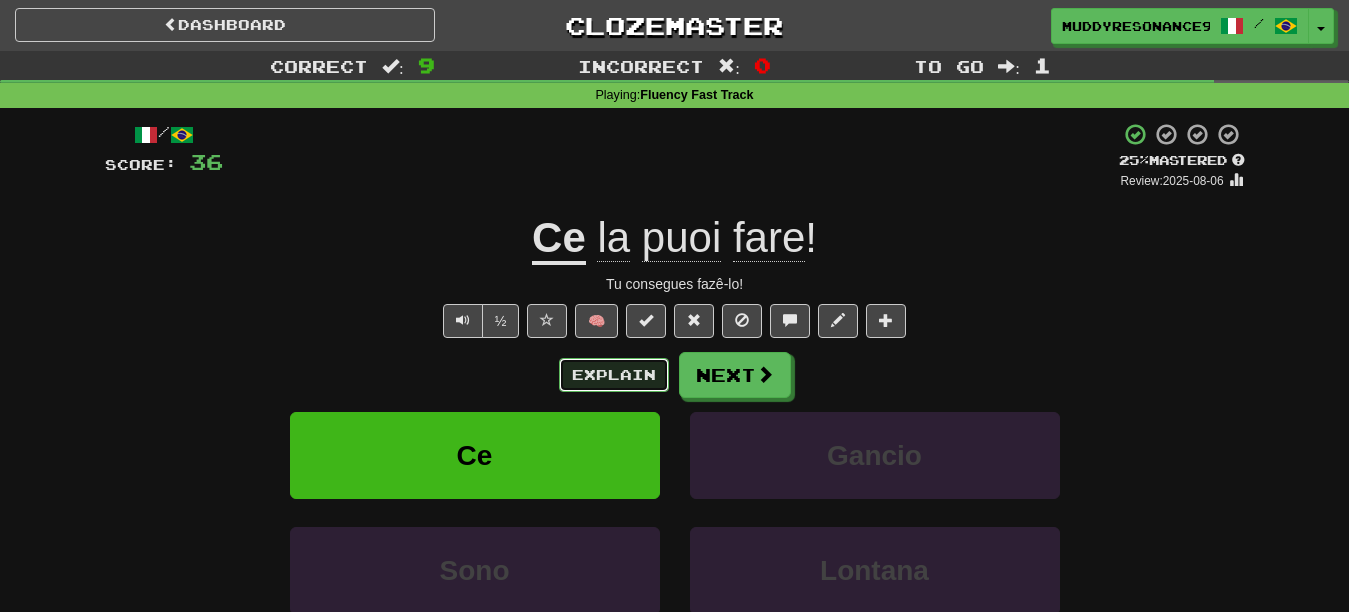 click on "Explain" at bounding box center [614, 375] 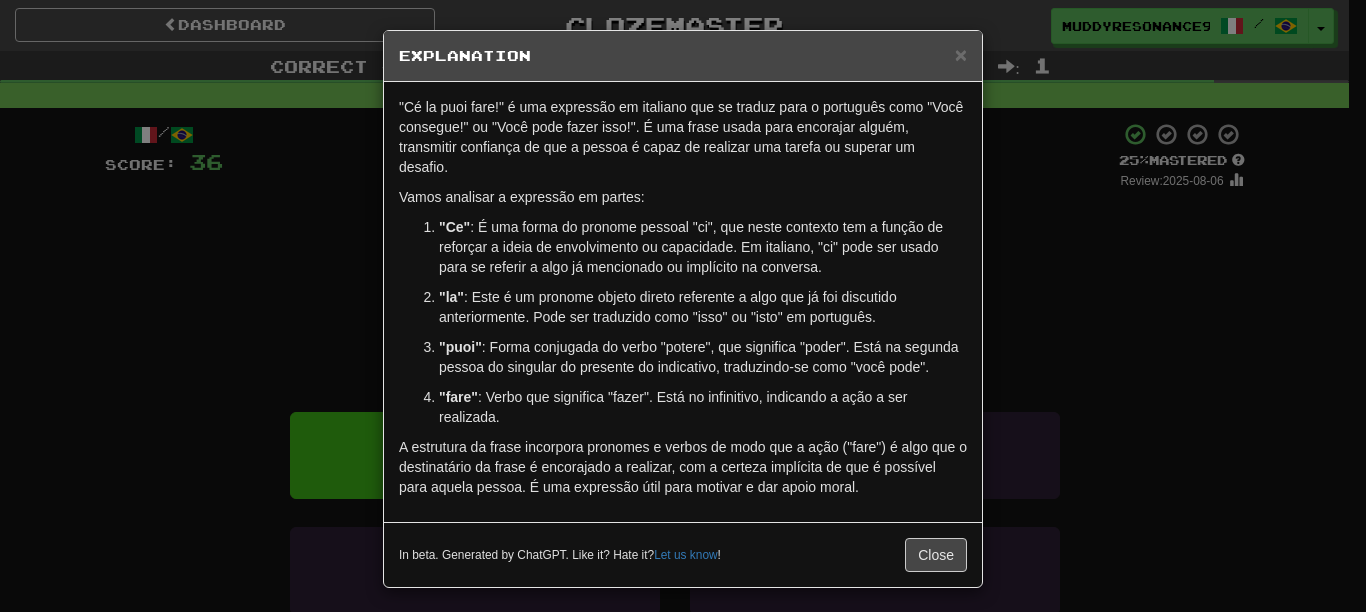 click on "Explanation" at bounding box center [683, 56] 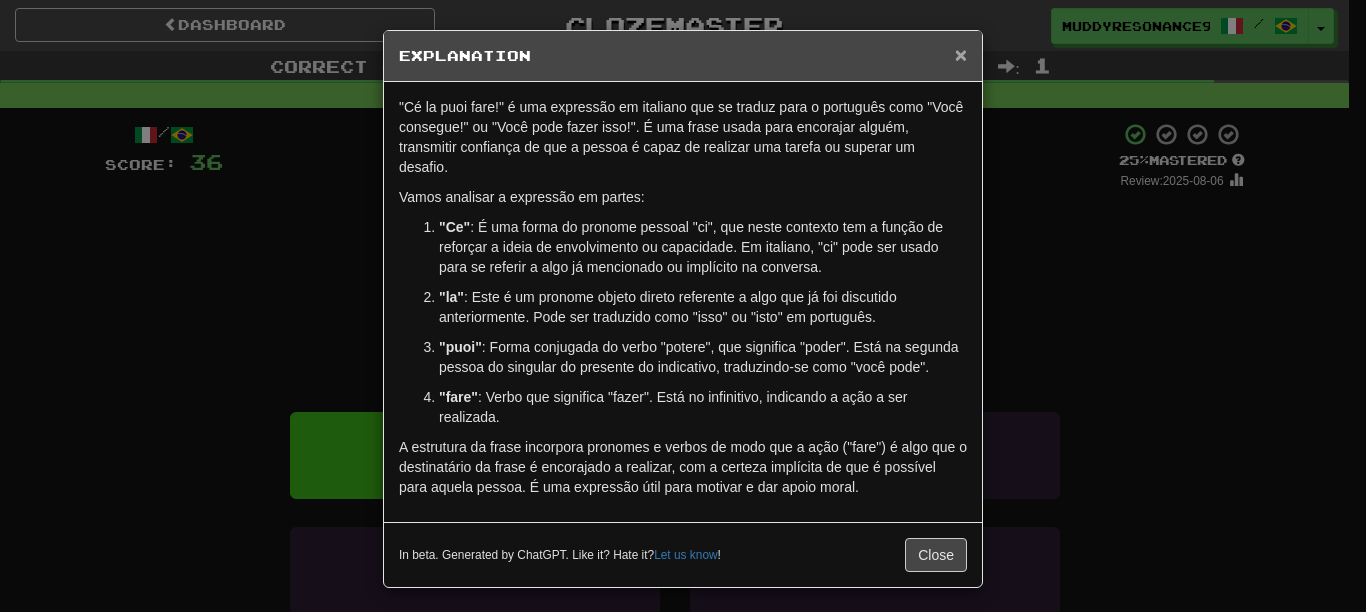 click on "×" at bounding box center (961, 54) 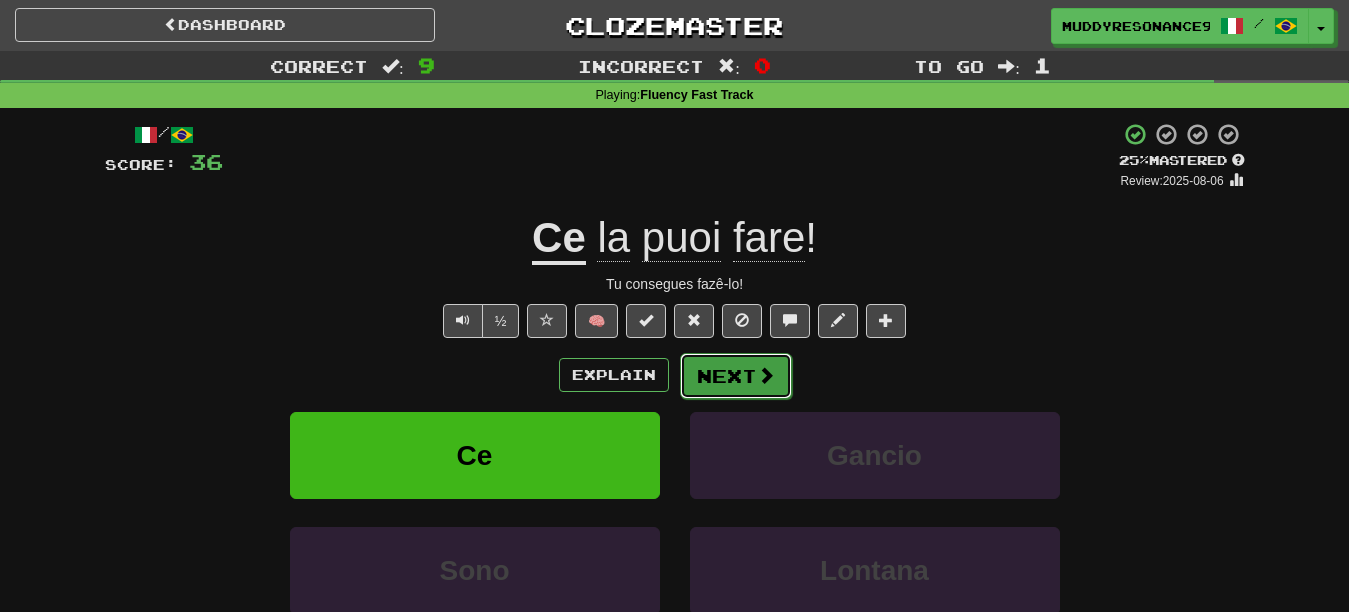 click on "Next" at bounding box center (736, 376) 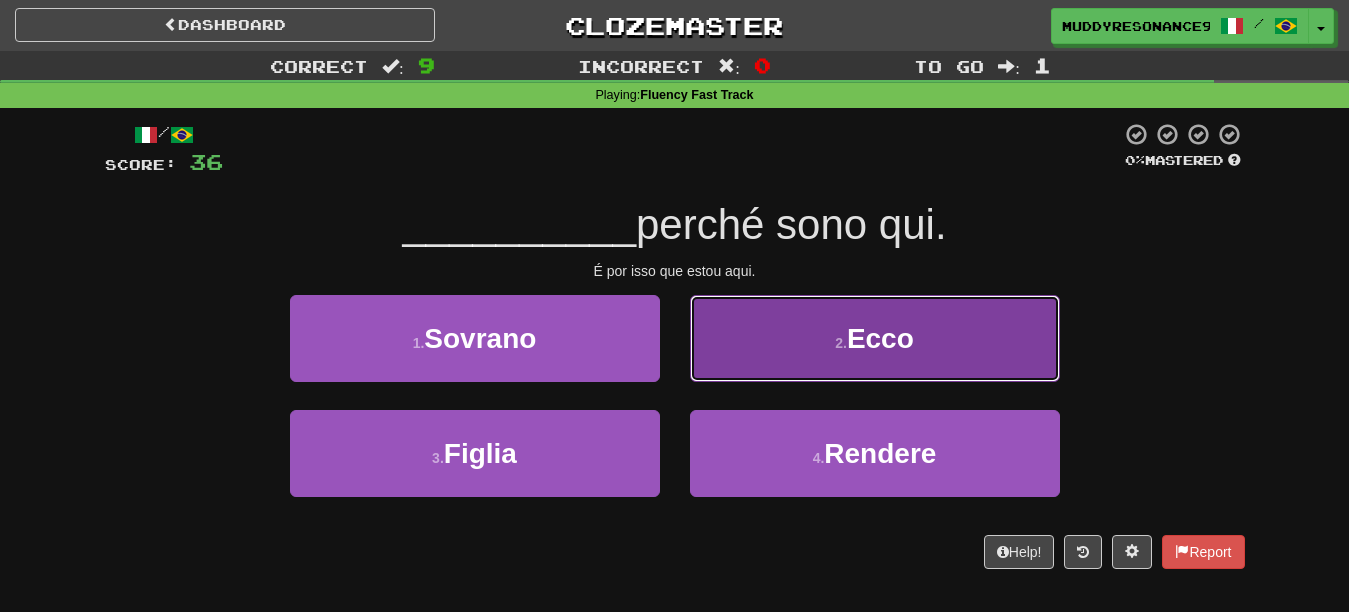 click on "Ecco" at bounding box center [880, 338] 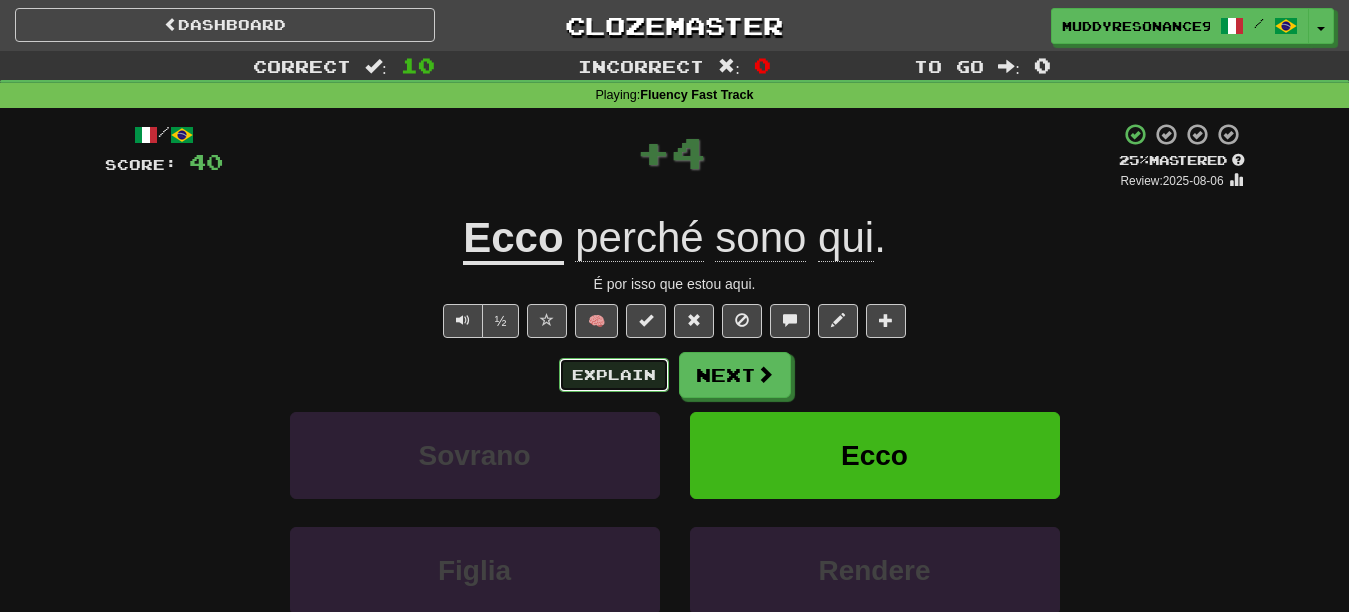 click on "Explain" at bounding box center (614, 375) 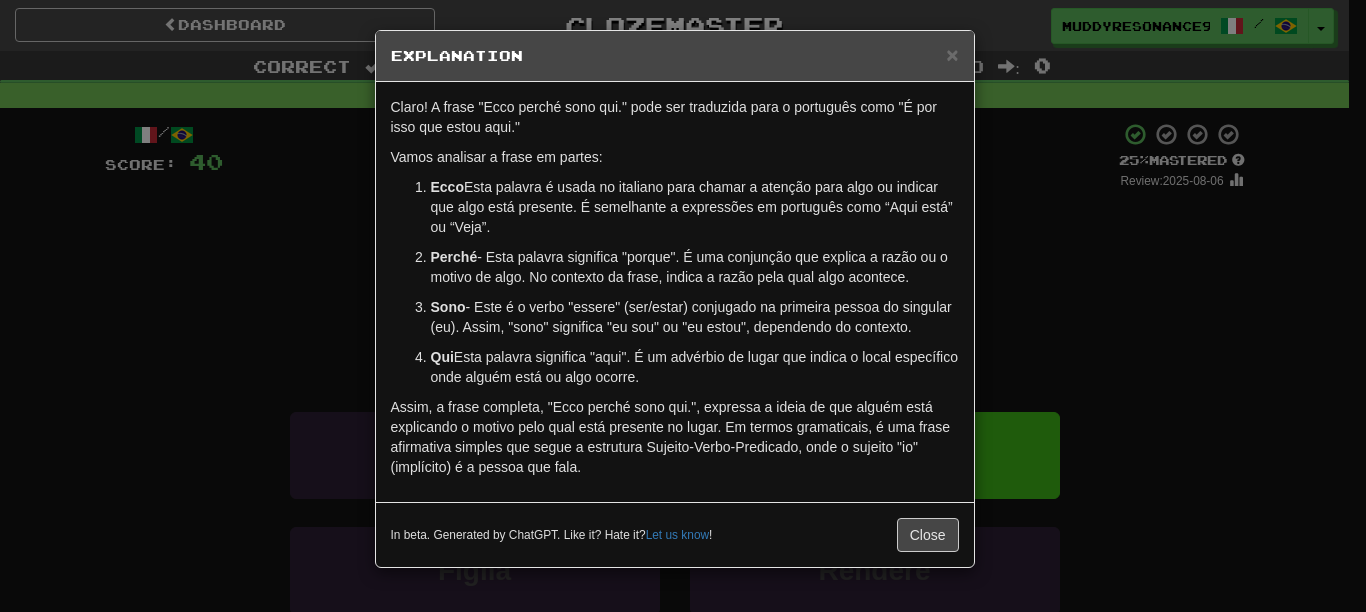 click on "Explanation" at bounding box center (675, 56) 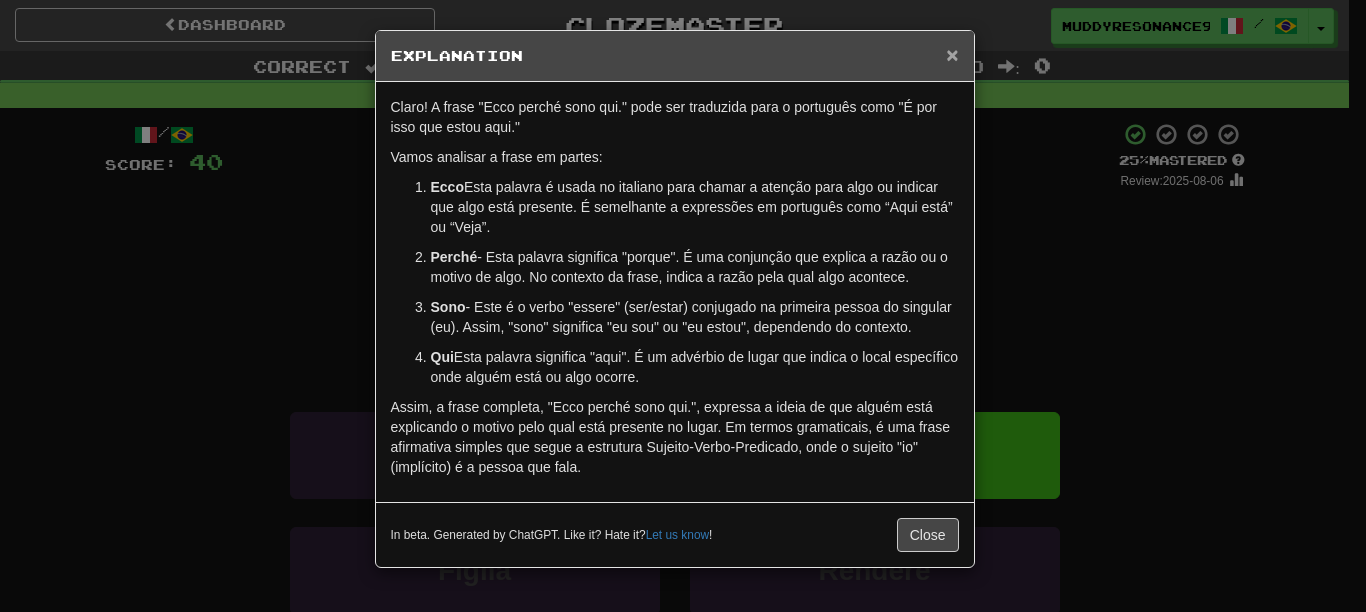 click on "×" at bounding box center (952, 54) 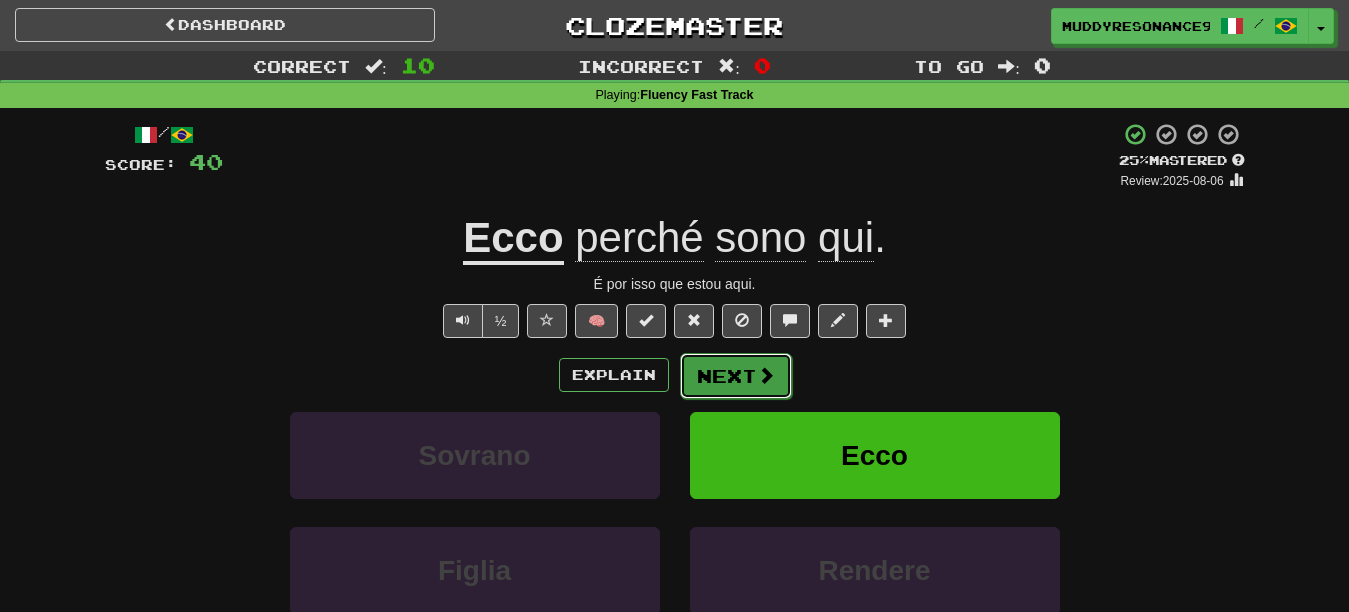 click at bounding box center (766, 375) 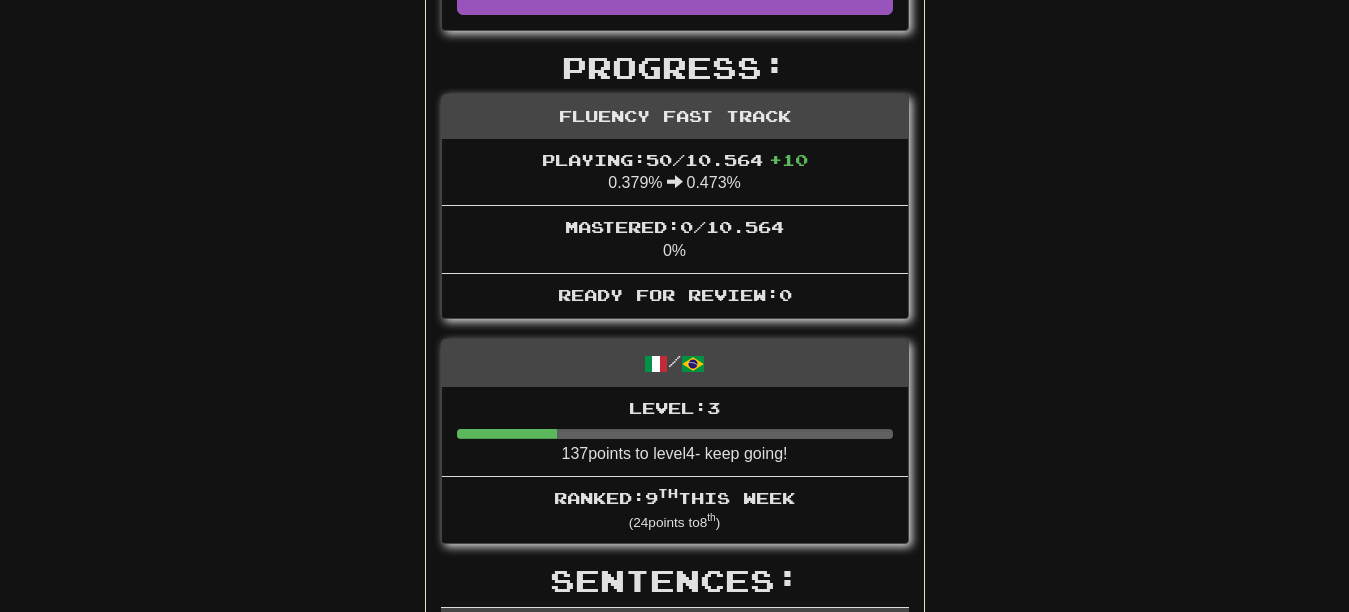 scroll, scrollTop: 694, scrollLeft: 0, axis: vertical 